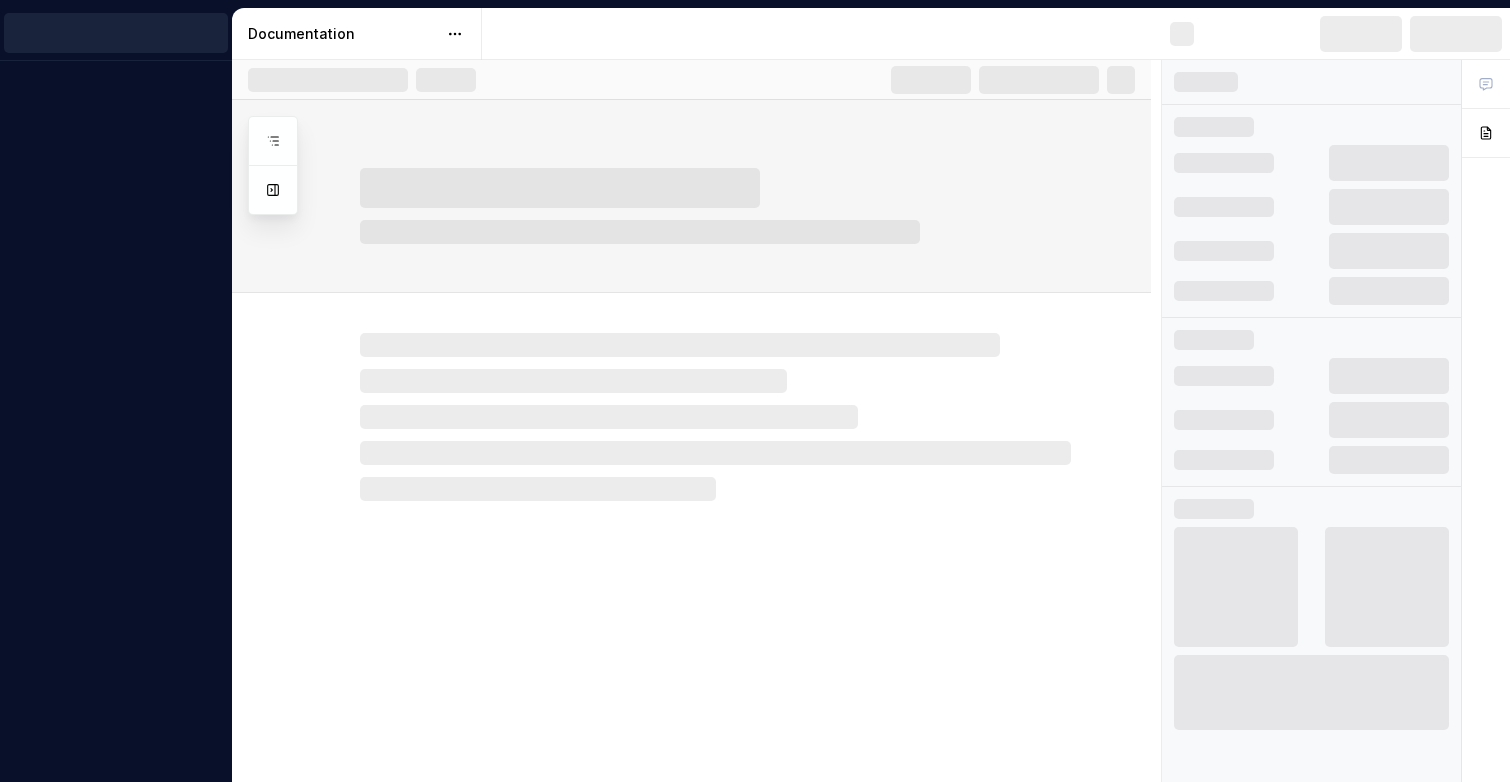 scroll, scrollTop: 0, scrollLeft: 0, axis: both 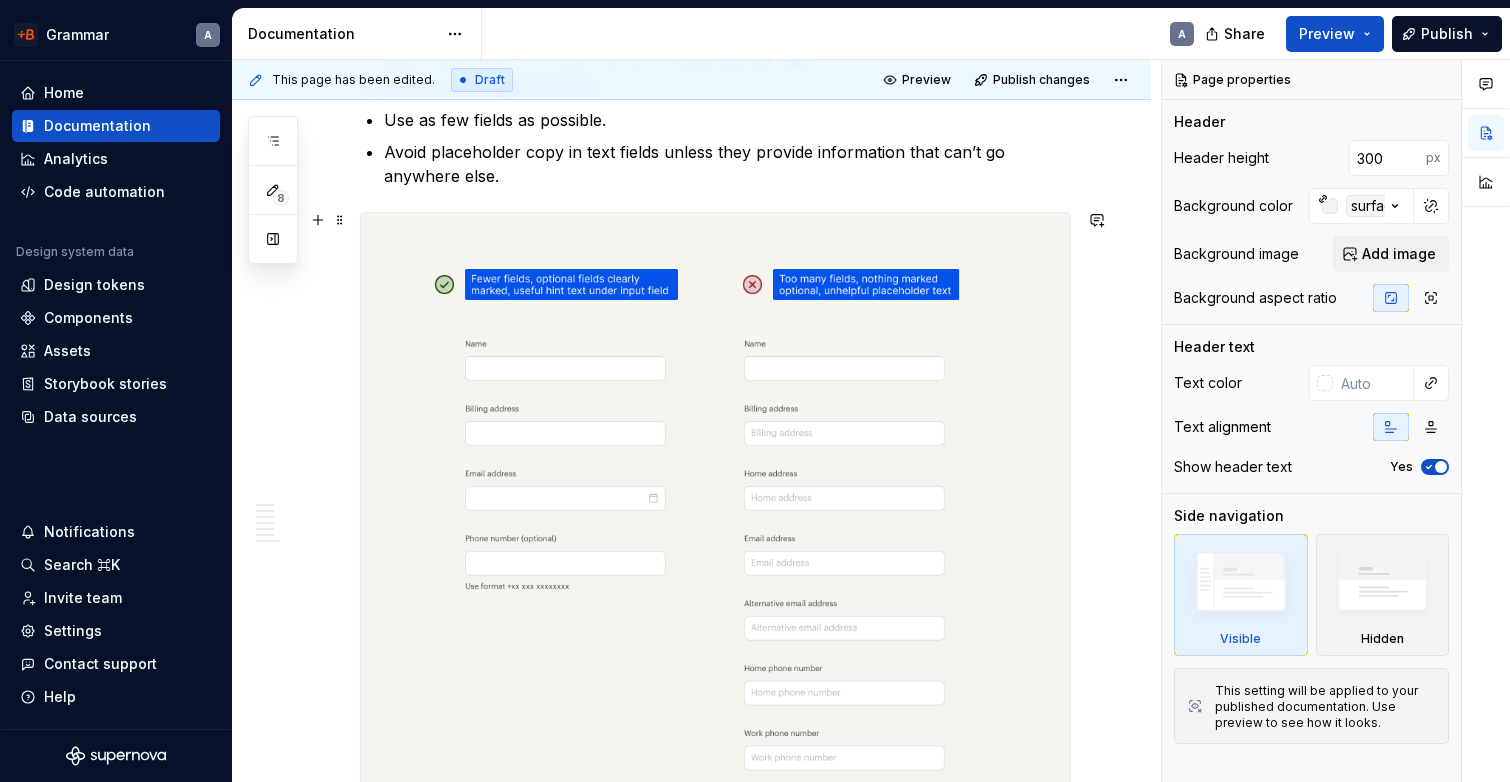 click at bounding box center (715, 565) 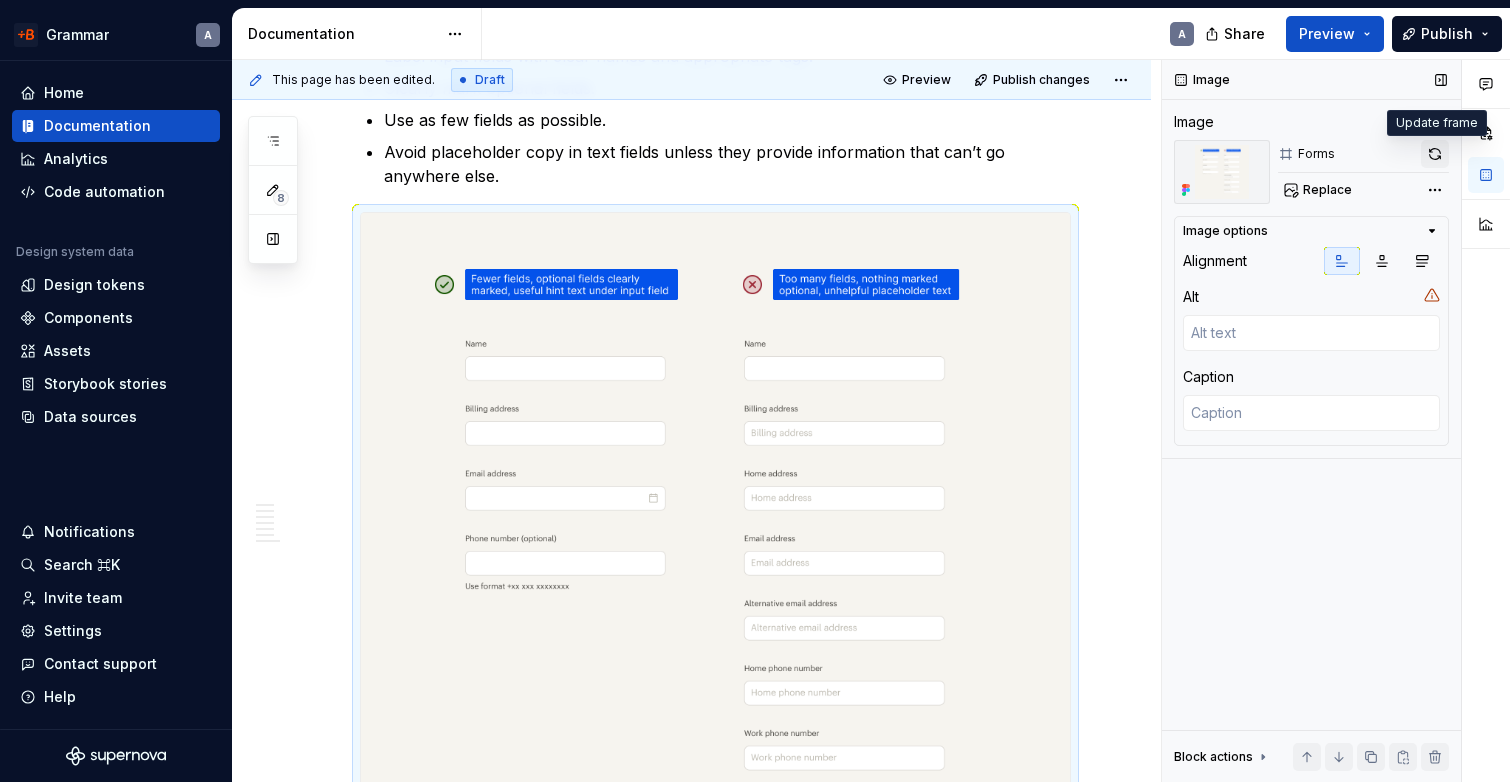 click at bounding box center (1435, 154) 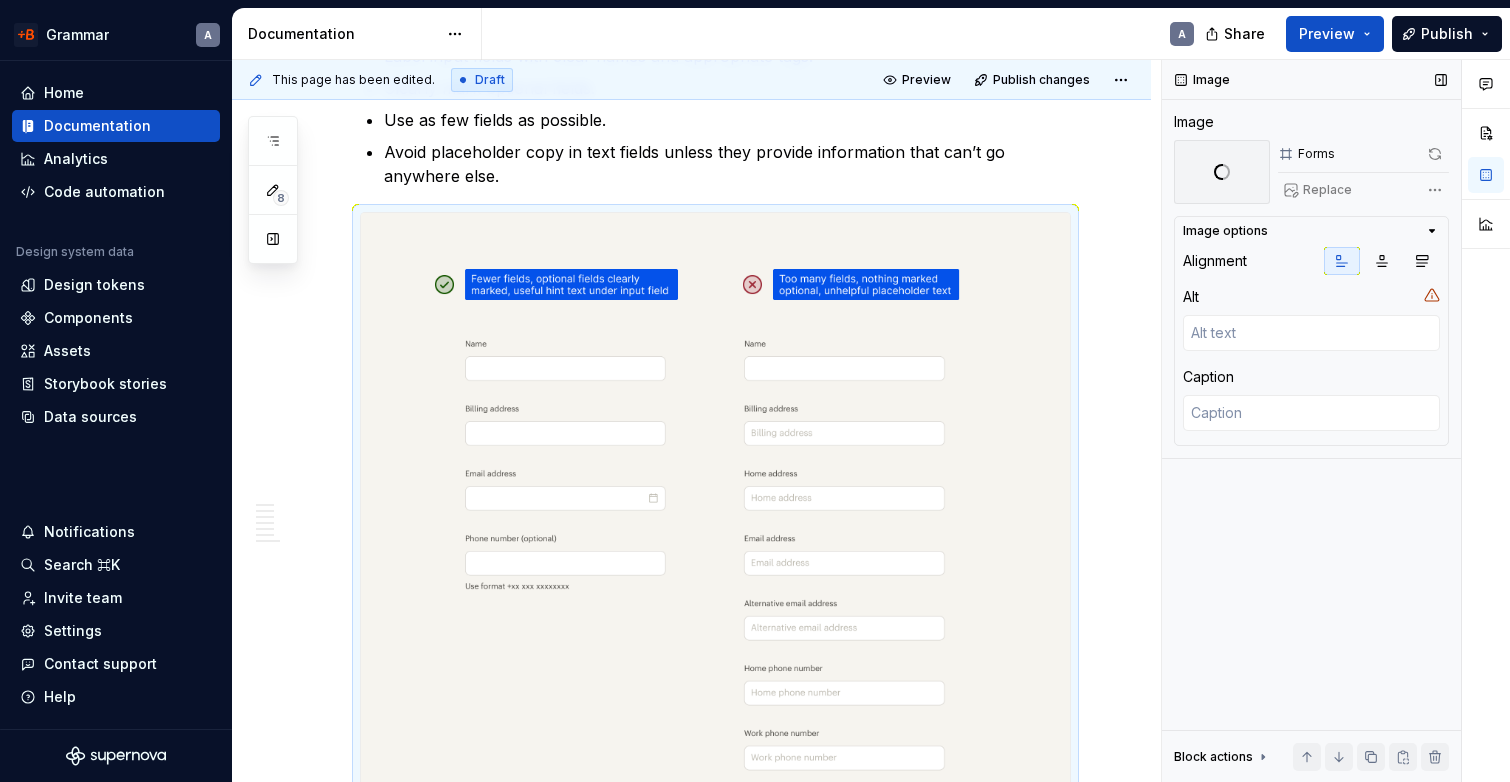 click on "Replace" at bounding box center [1363, 190] 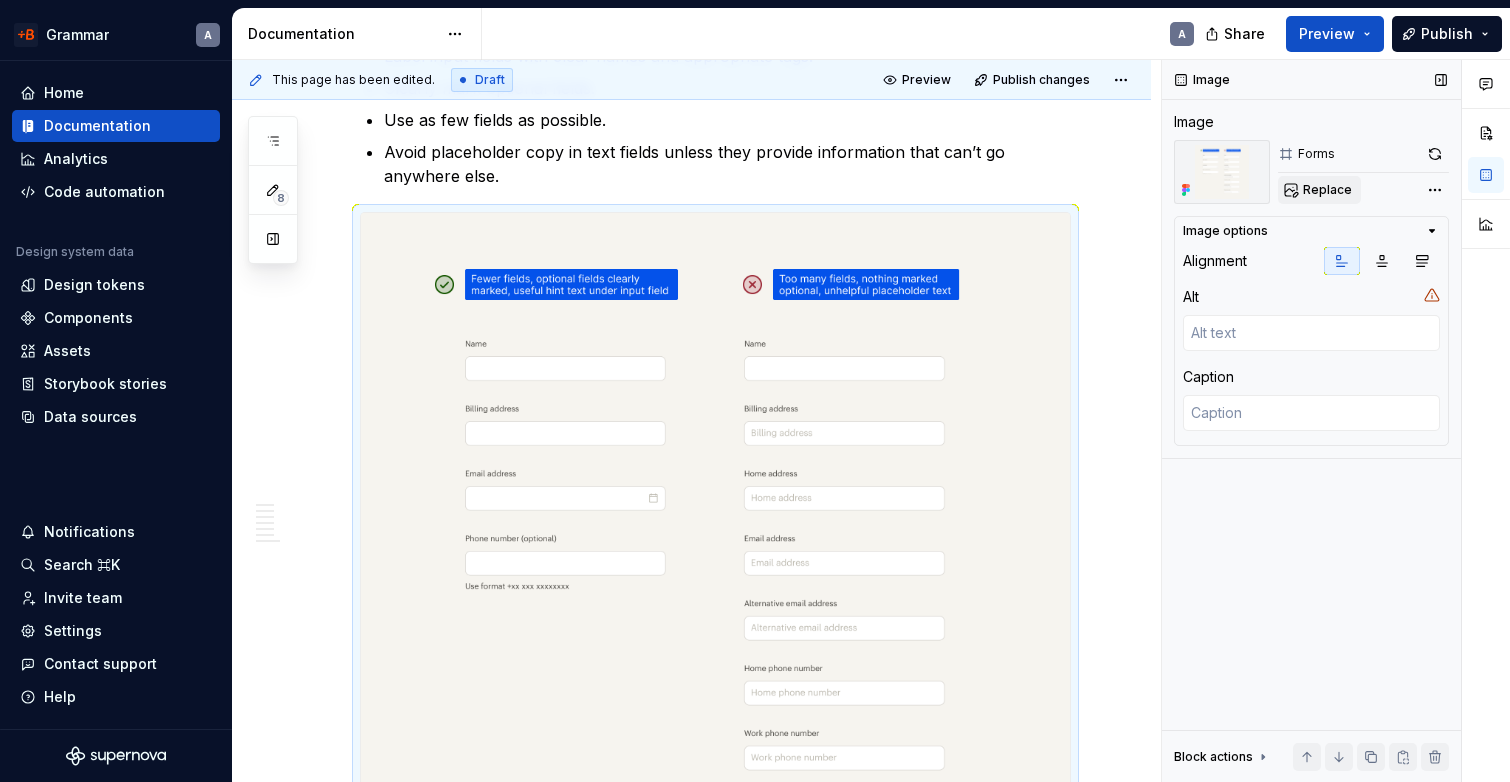 click on "Replace" at bounding box center (1327, 190) 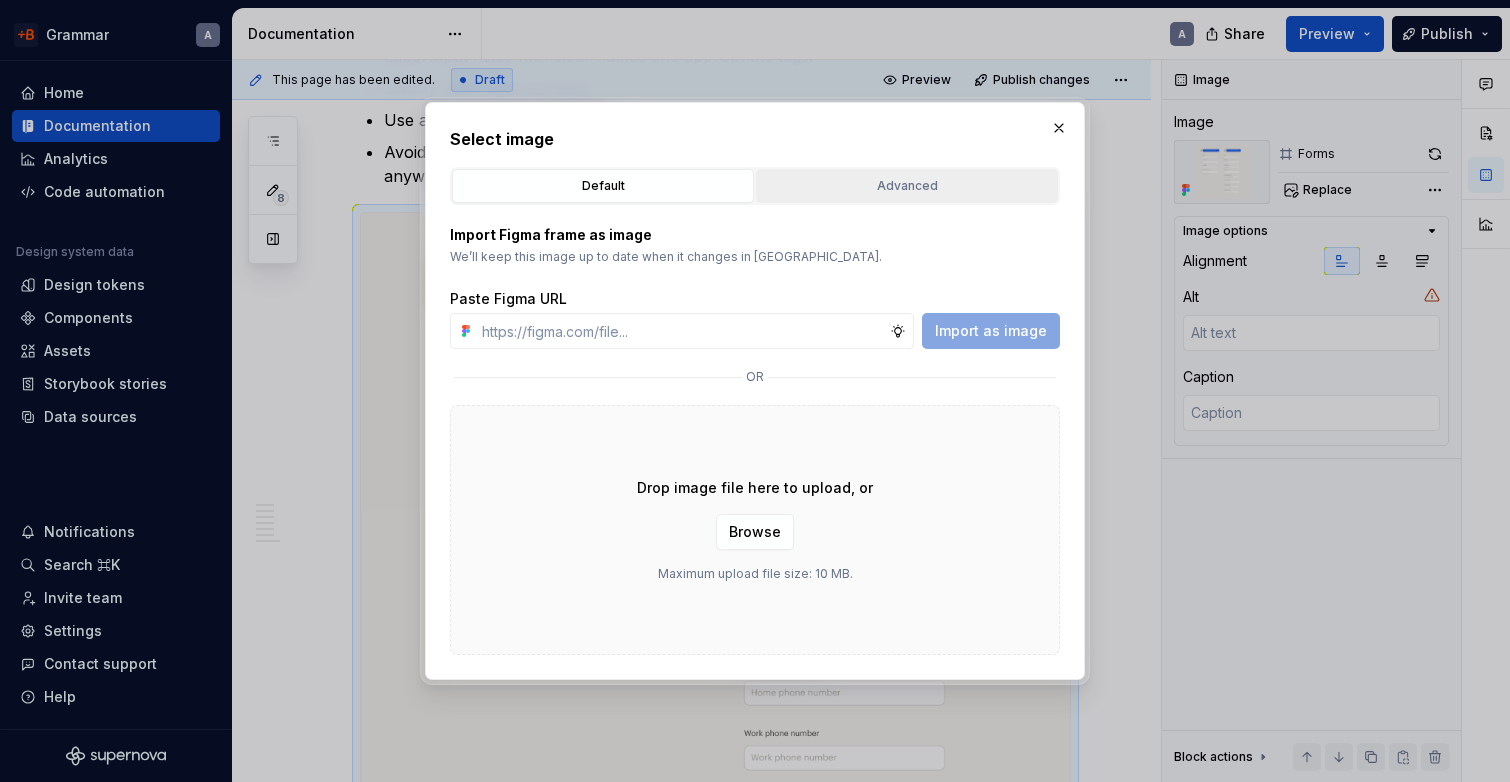 click on "Advanced" at bounding box center [907, 186] 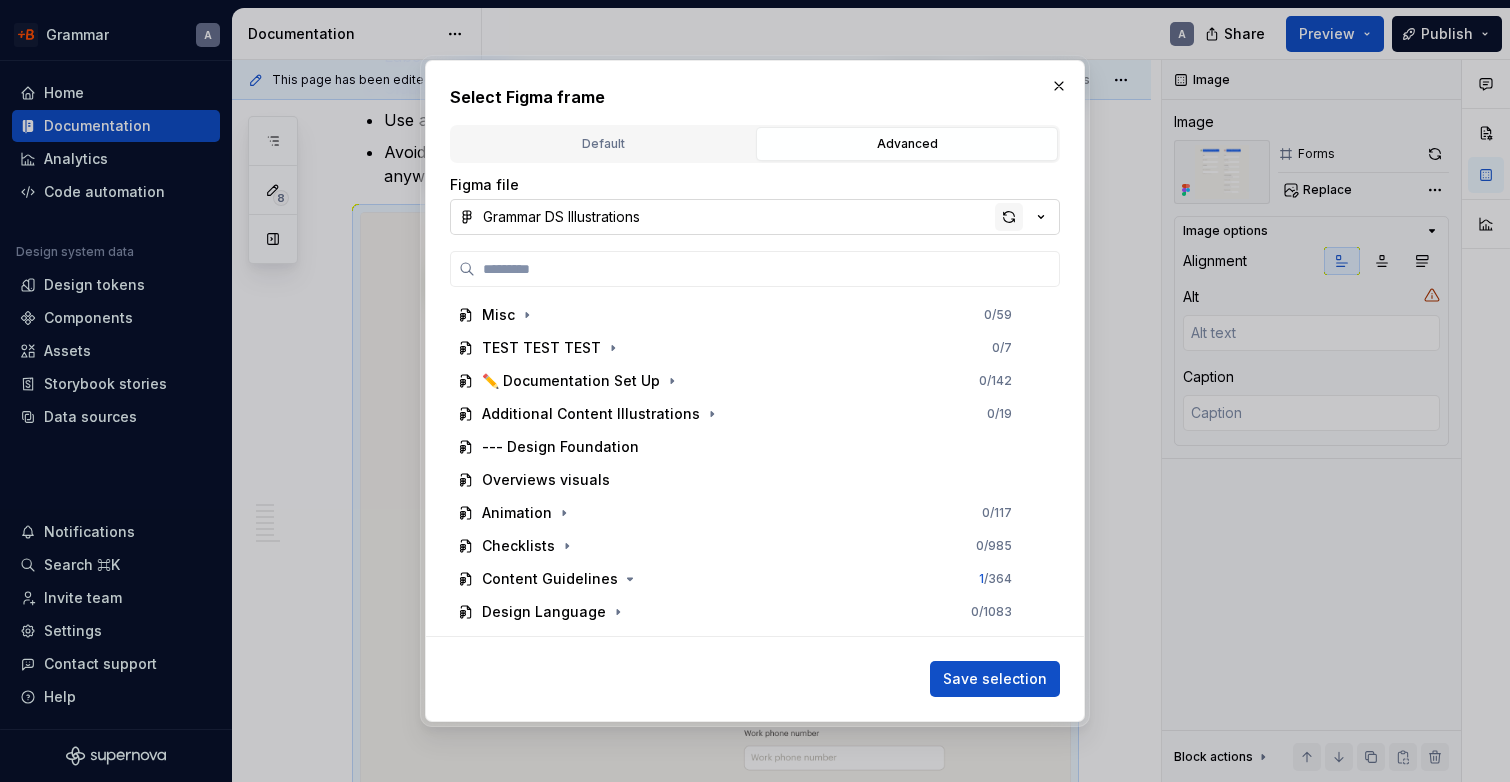 click at bounding box center (1009, 217) 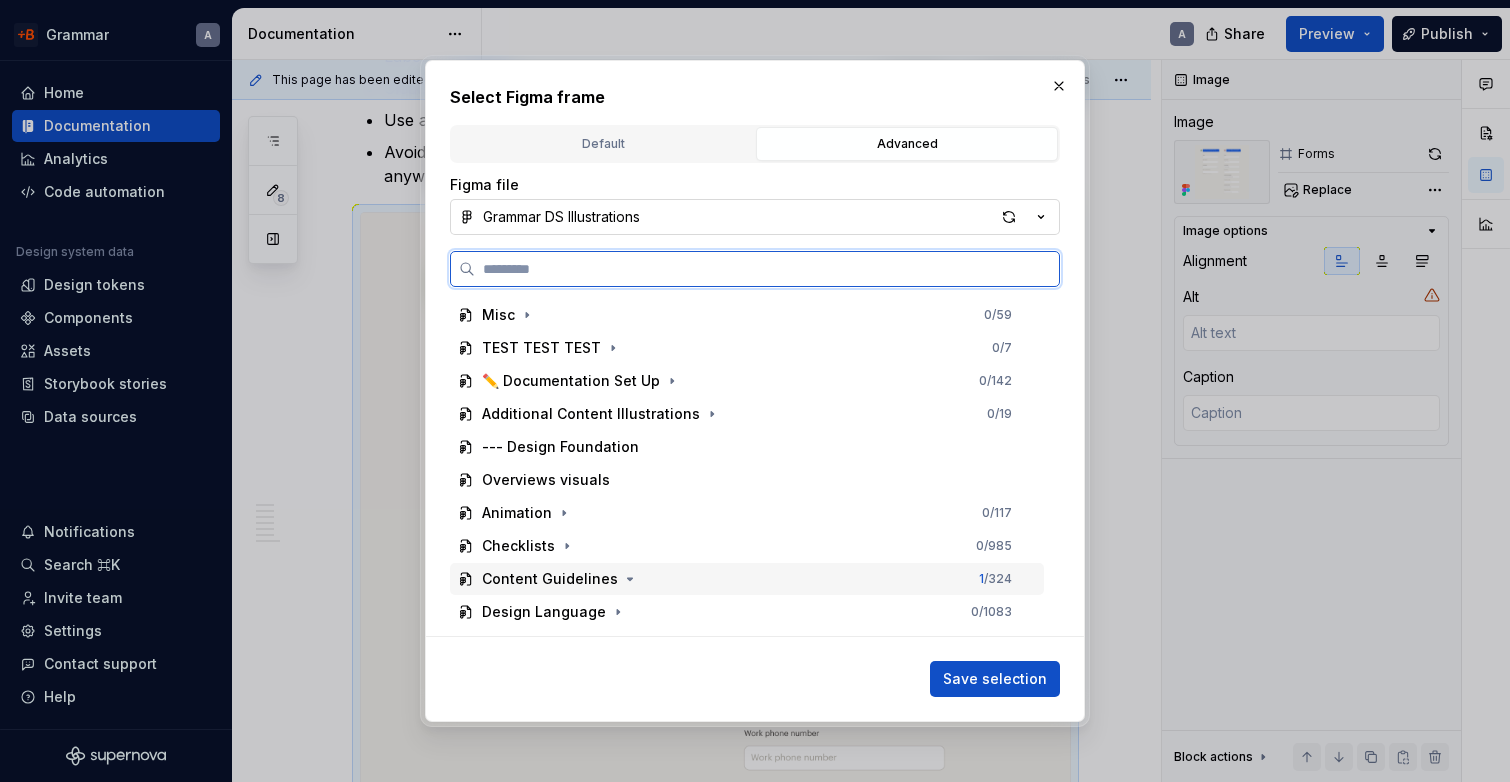 click on "Content Guidelines 1 / 324" at bounding box center [747, 579] 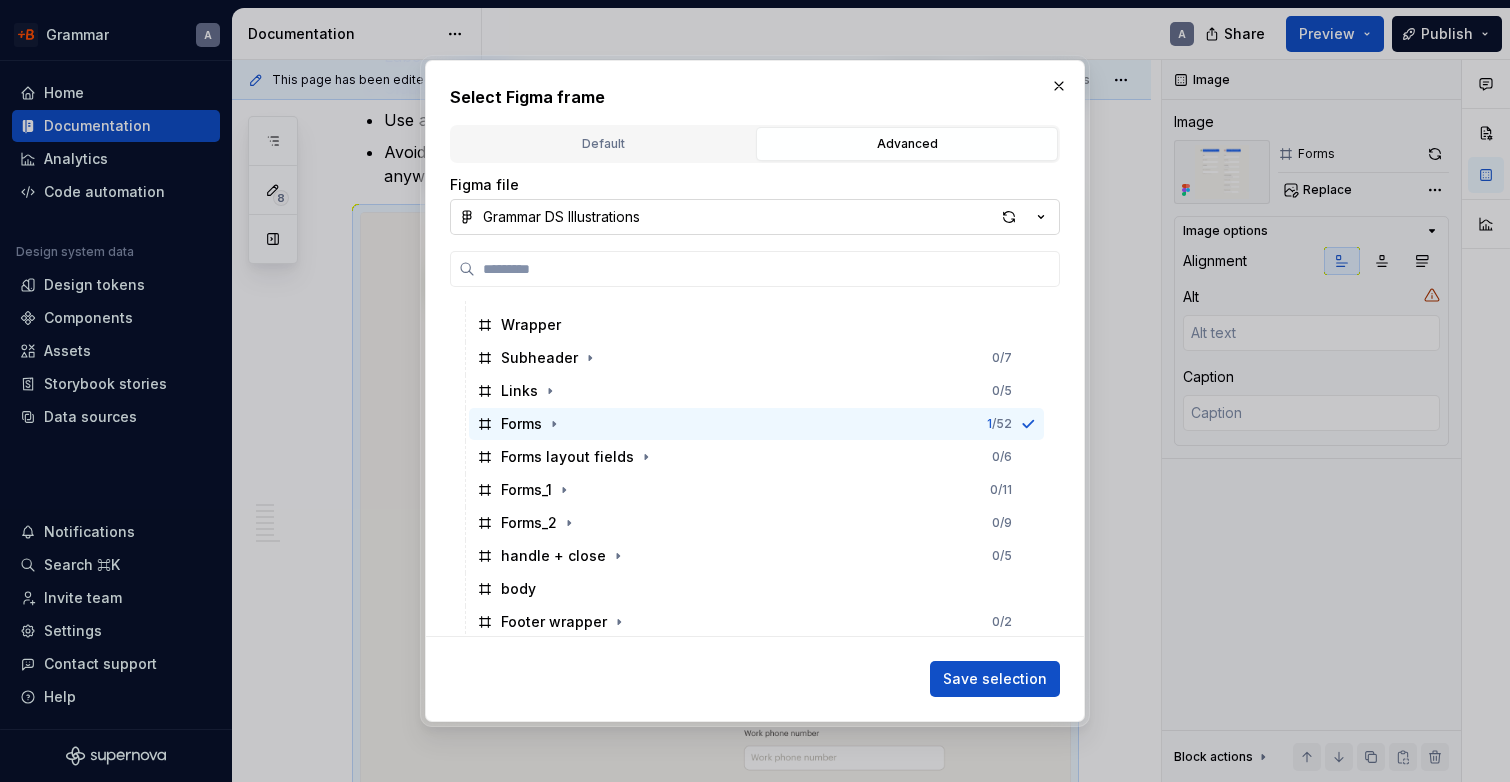scroll, scrollTop: 852, scrollLeft: 0, axis: vertical 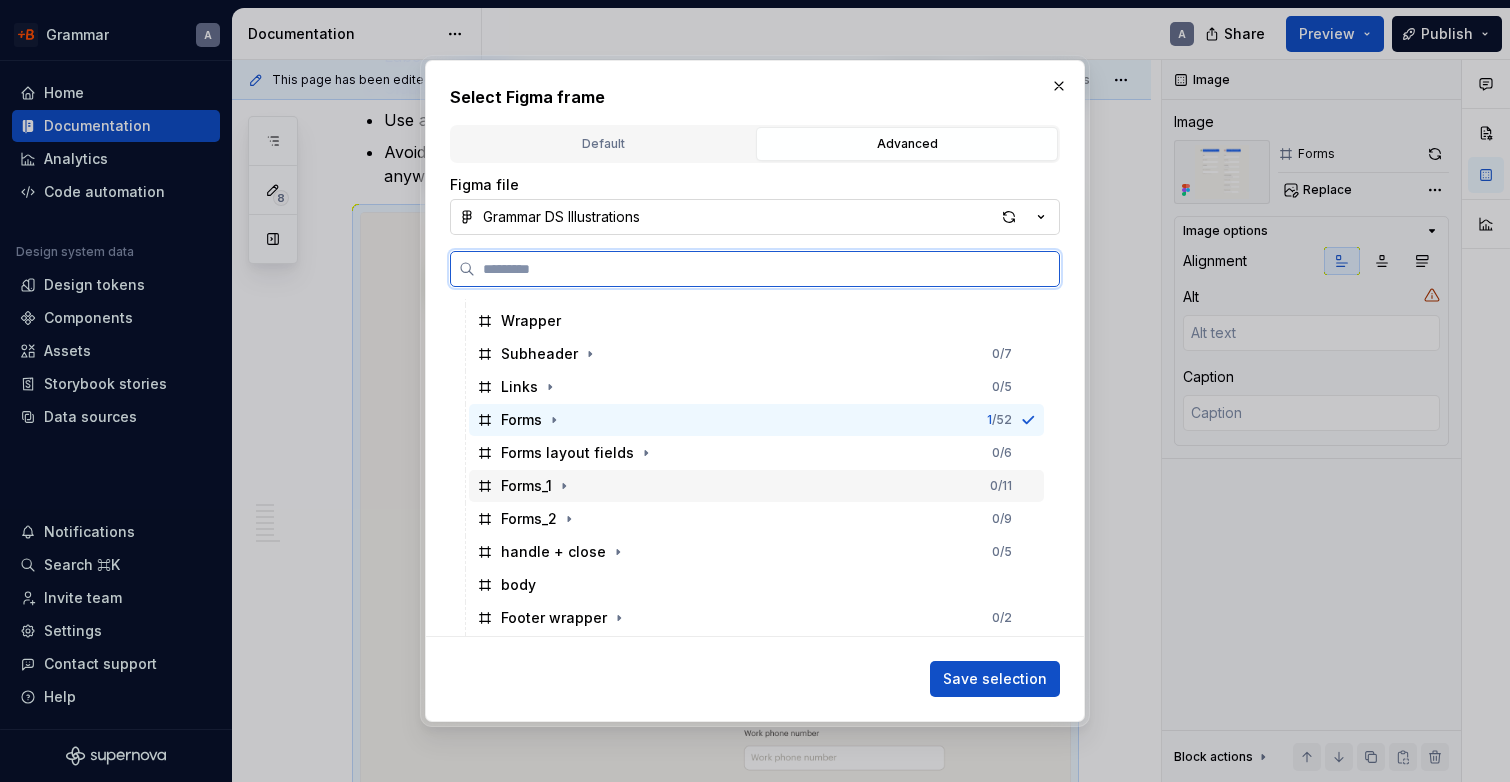 click on "Forms_1 0 / 11" at bounding box center [756, 486] 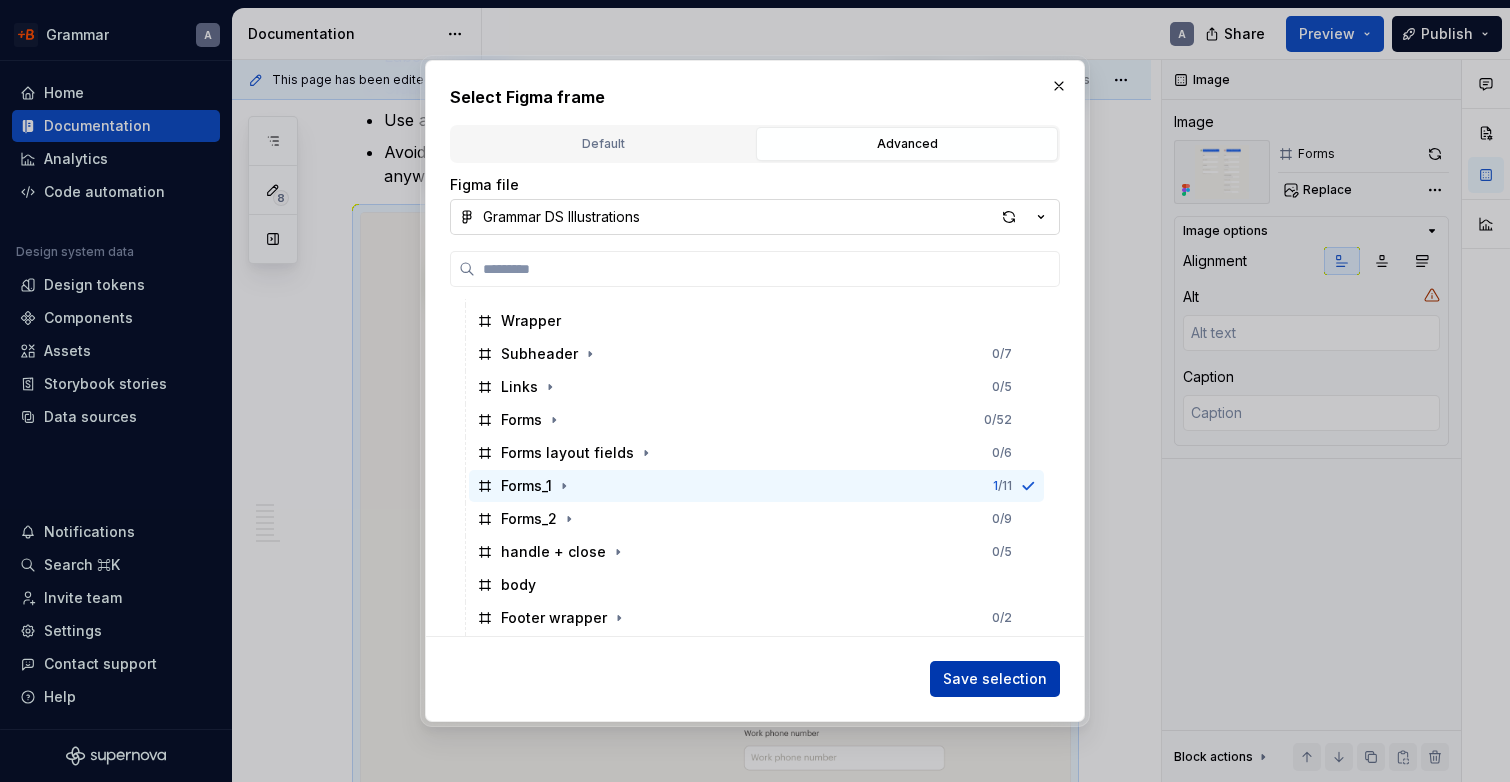 click on "Save selection" at bounding box center [995, 679] 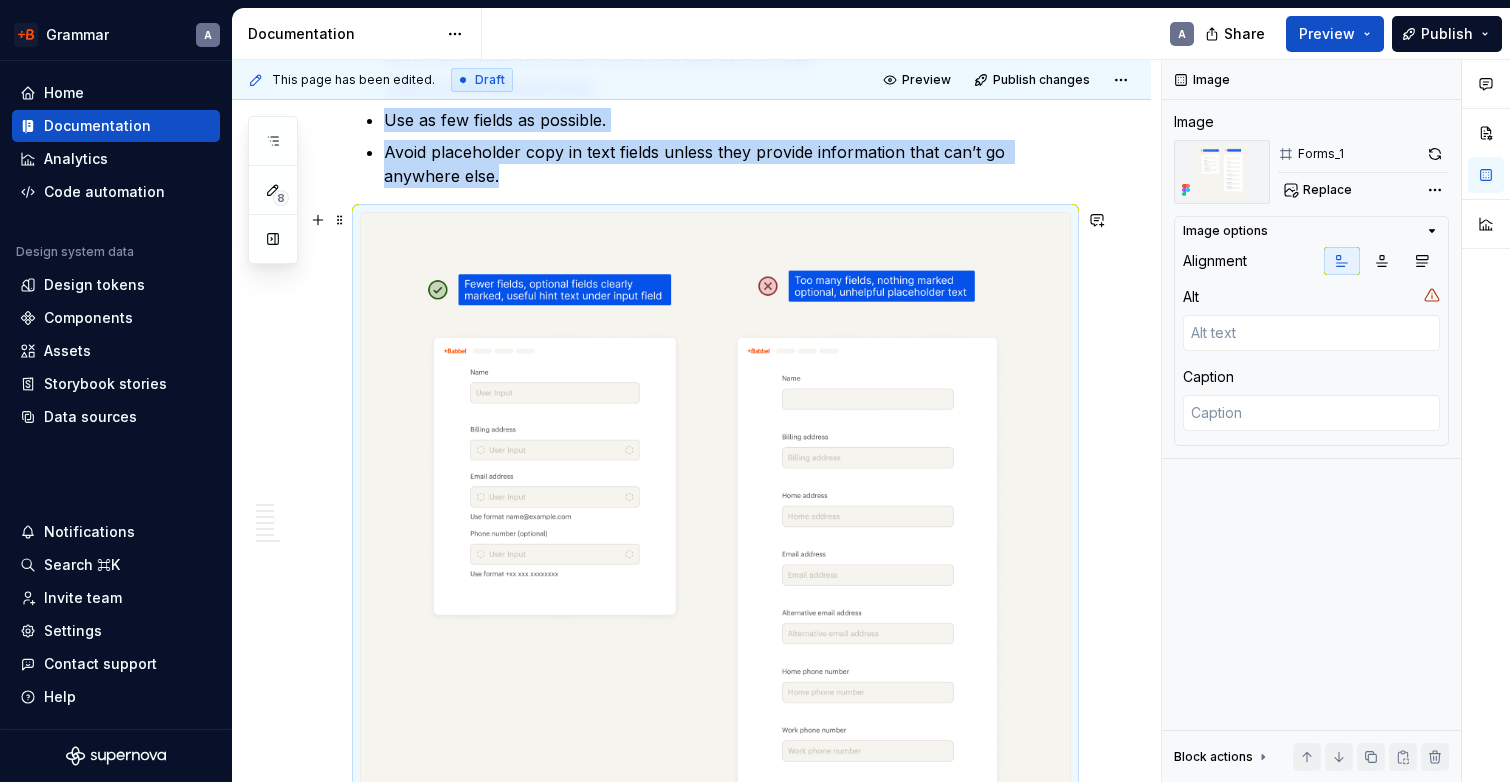 click at bounding box center [715, 585] 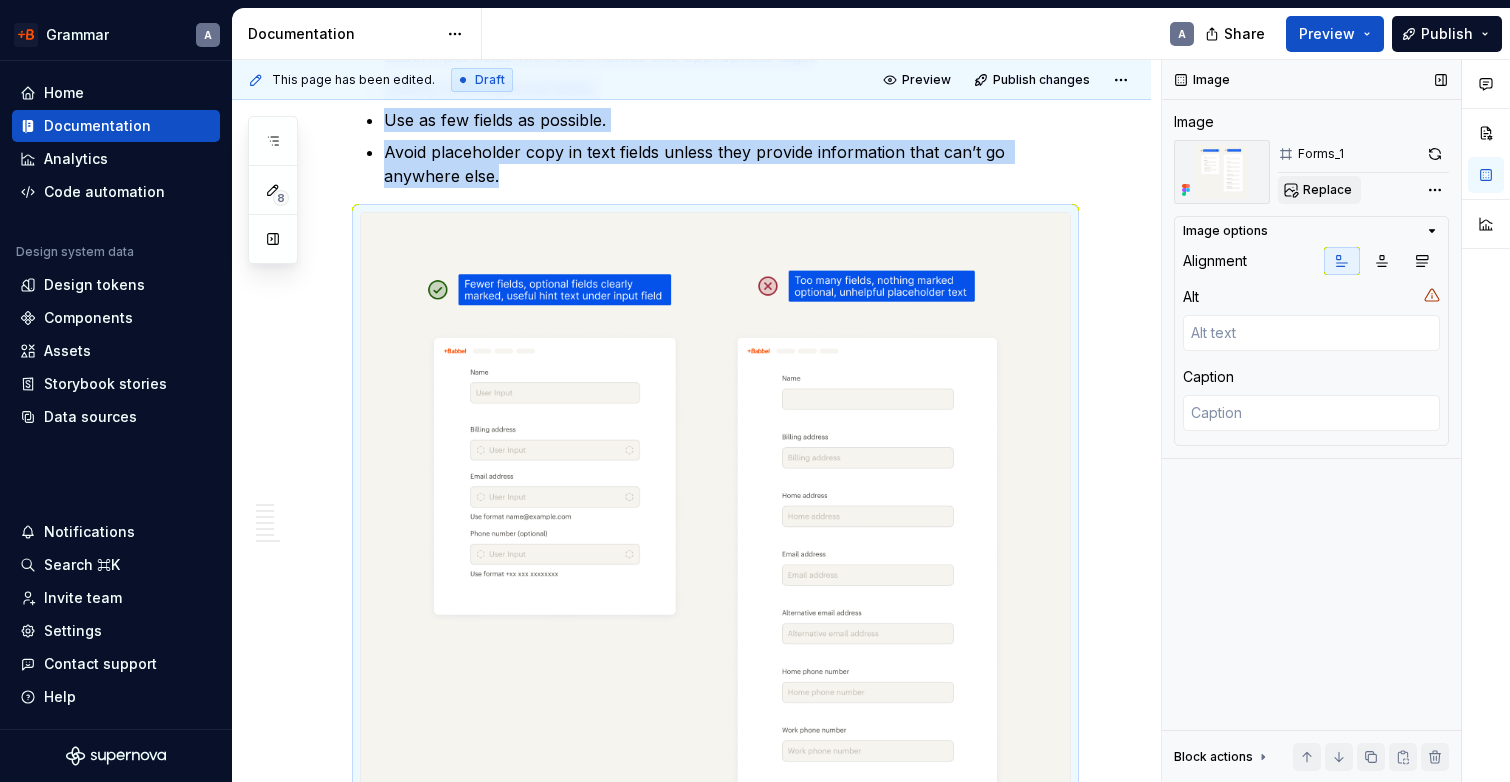 click on "Replace" at bounding box center [1319, 190] 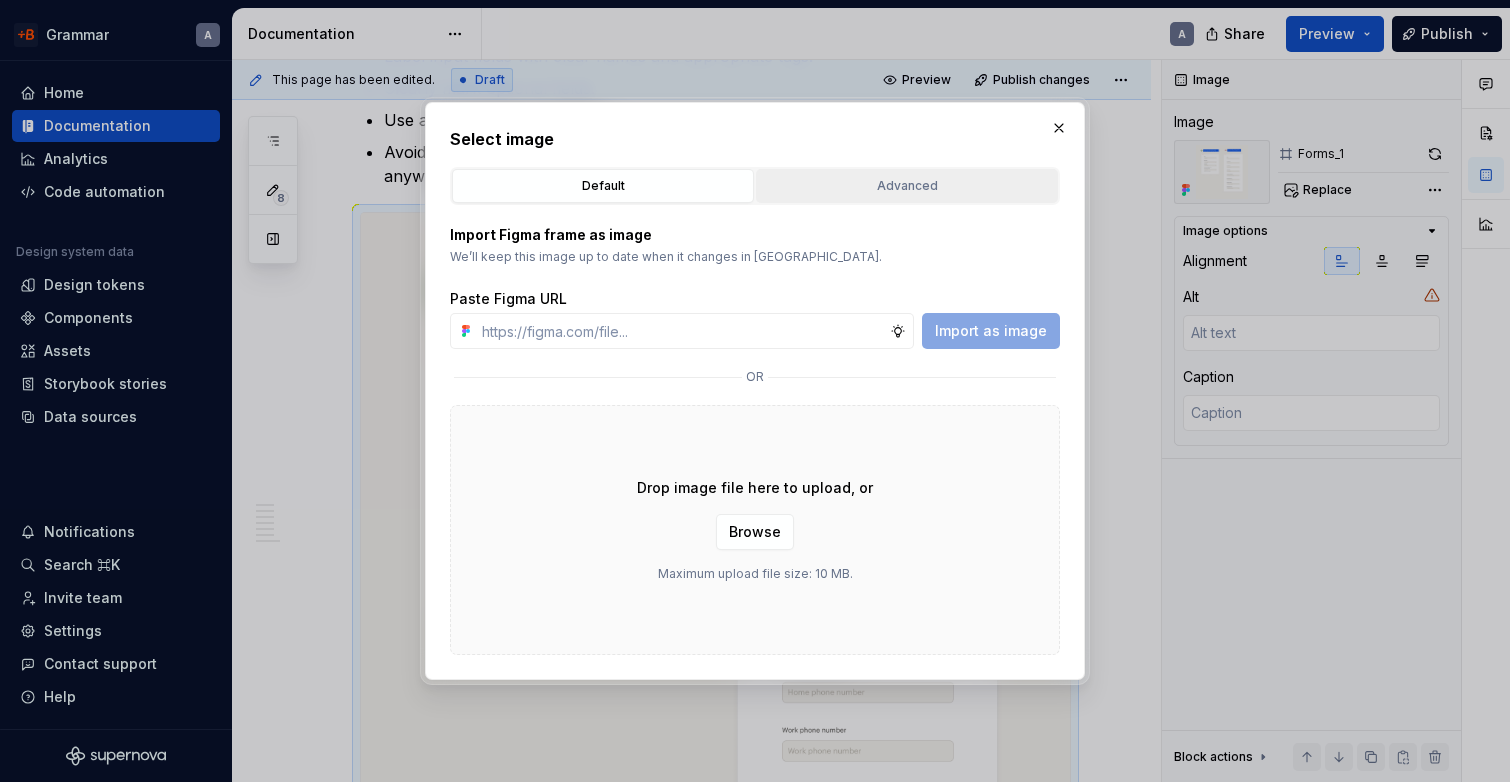 click on "Advanced" at bounding box center (907, 186) 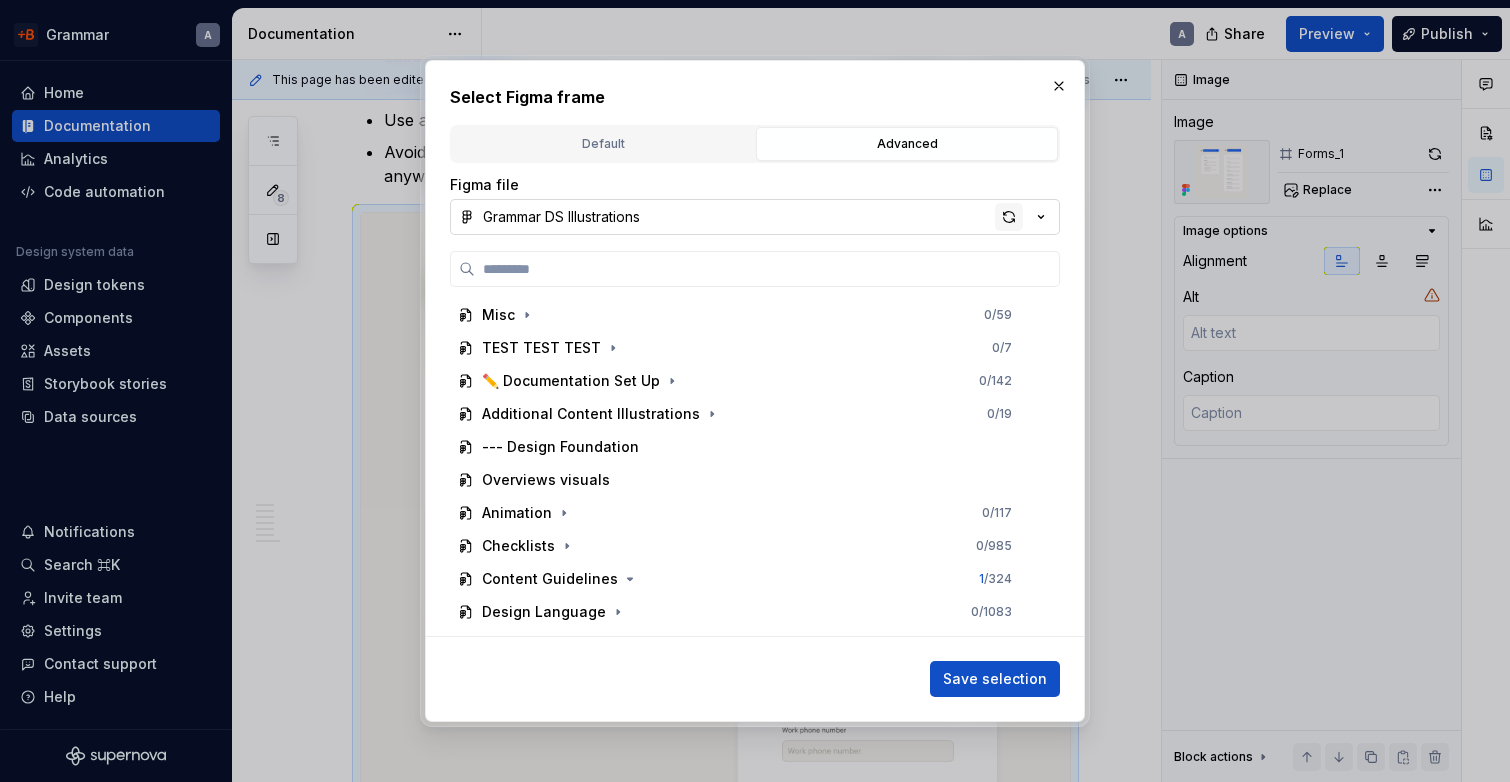 click at bounding box center (1009, 217) 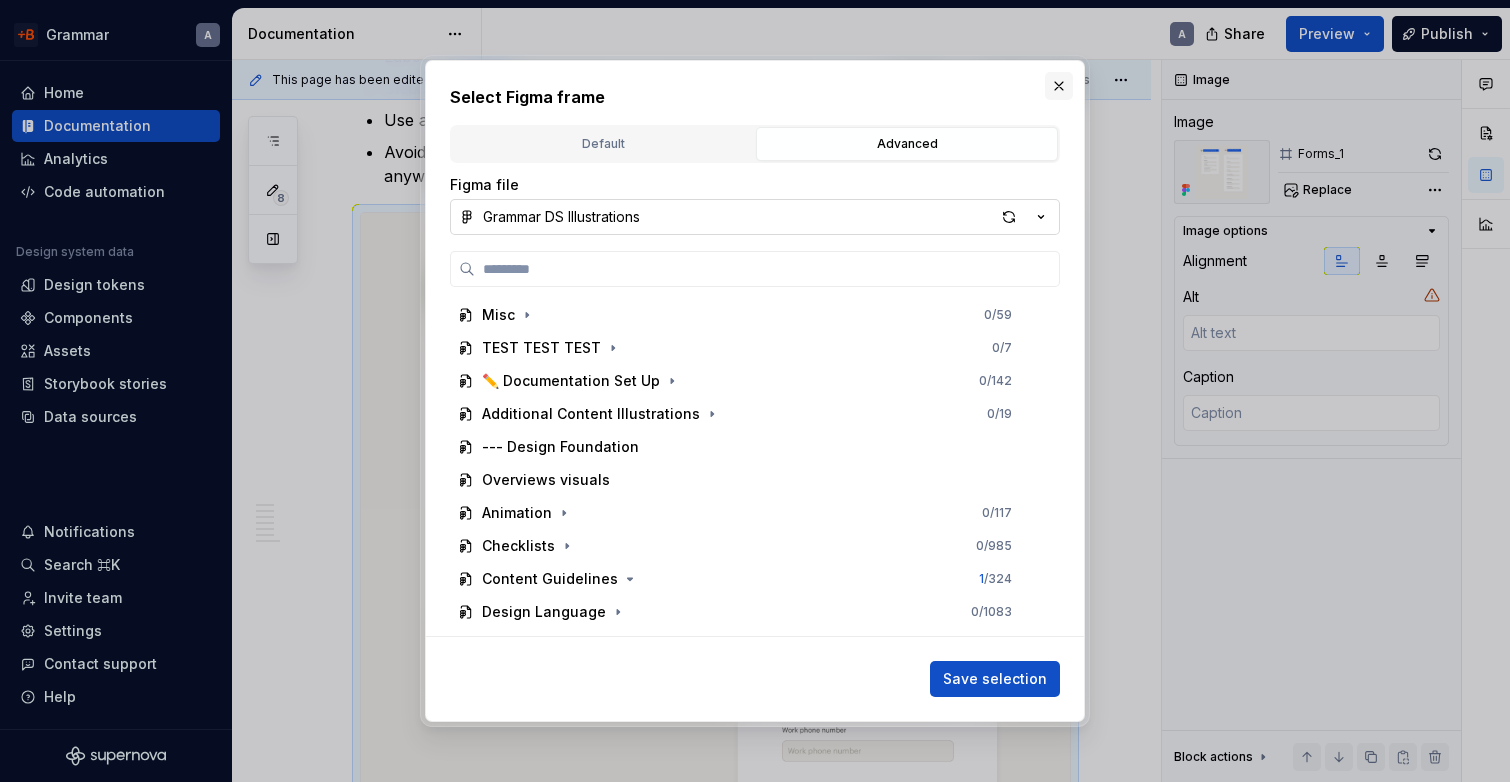 click at bounding box center [1059, 86] 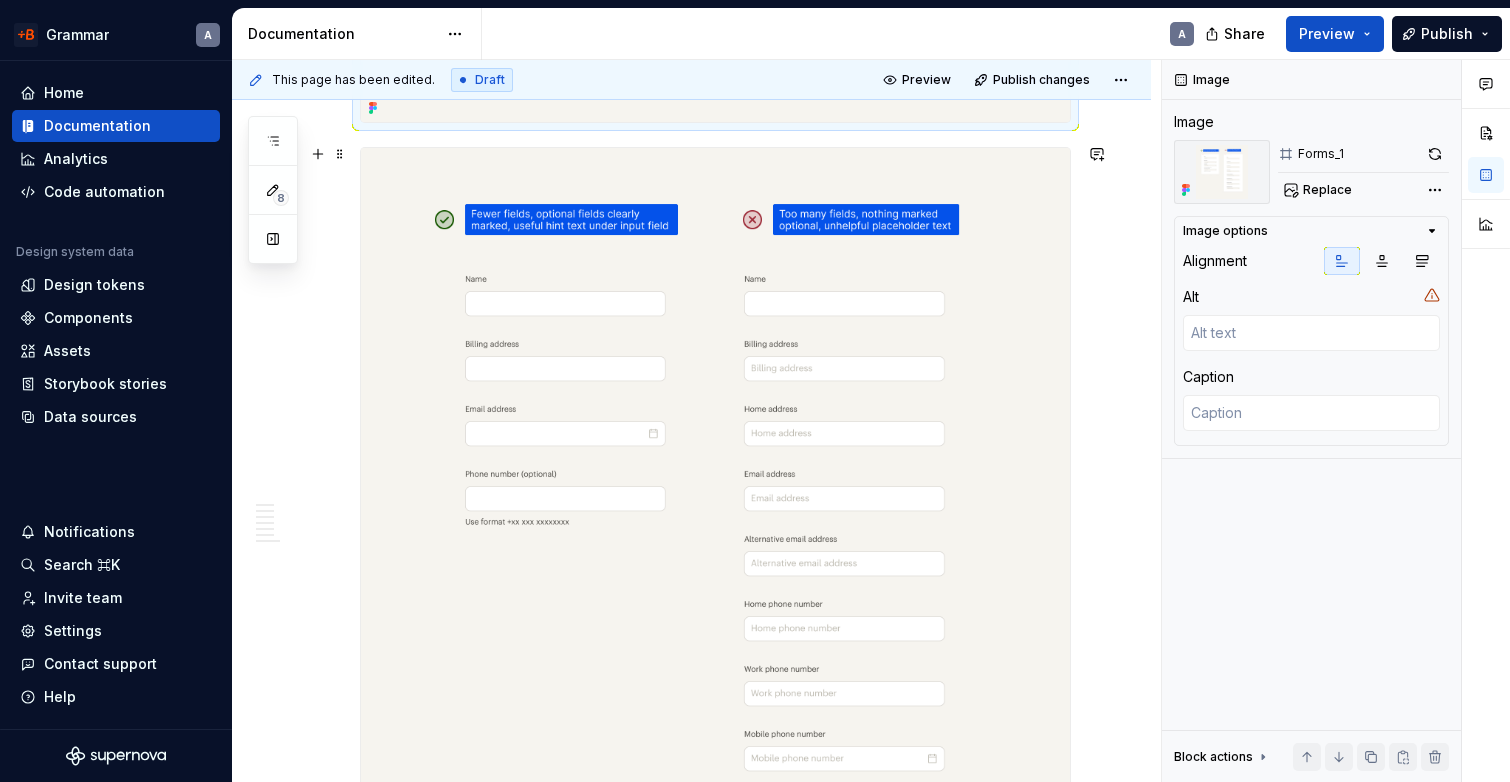 scroll, scrollTop: 3618, scrollLeft: 0, axis: vertical 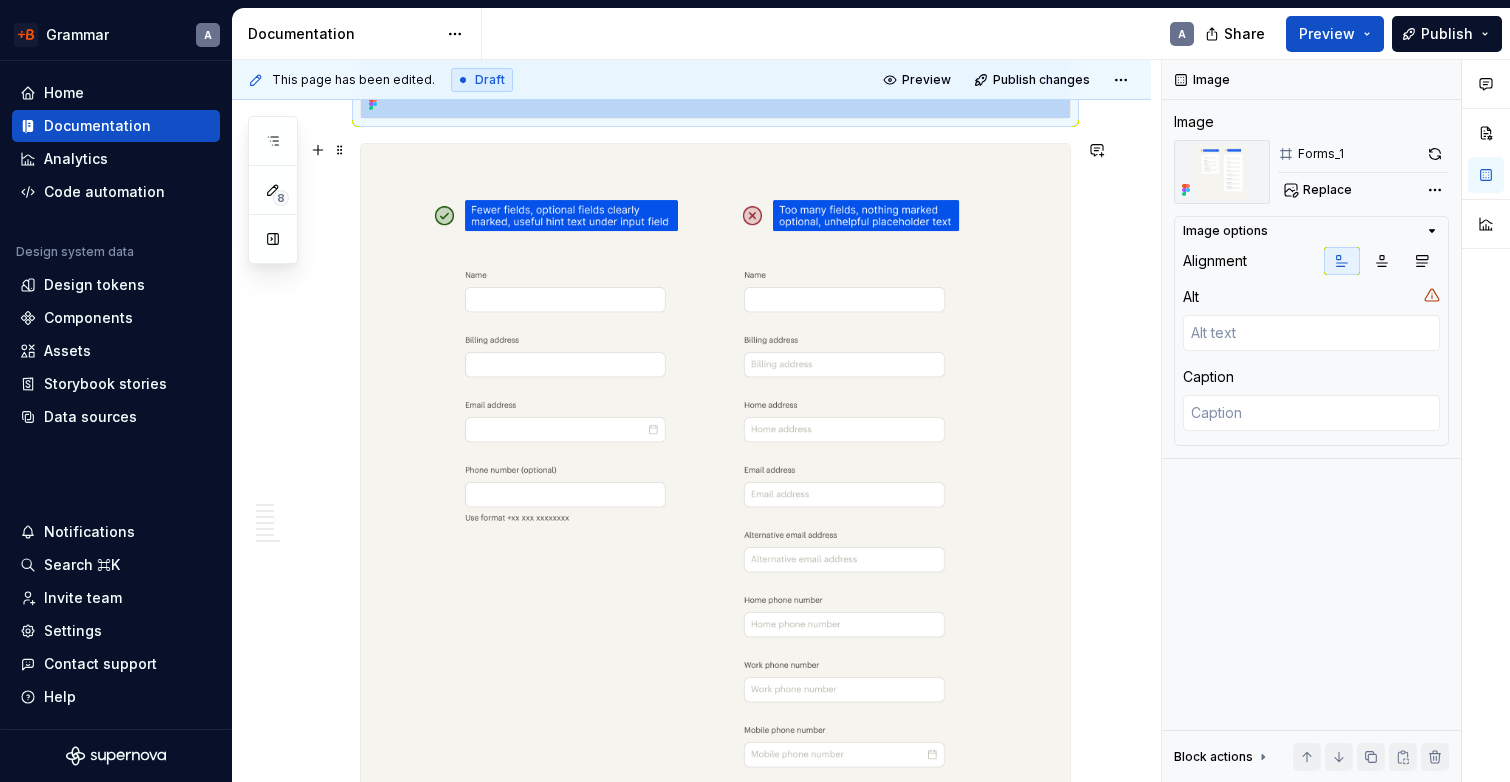 click at bounding box center (715, 496) 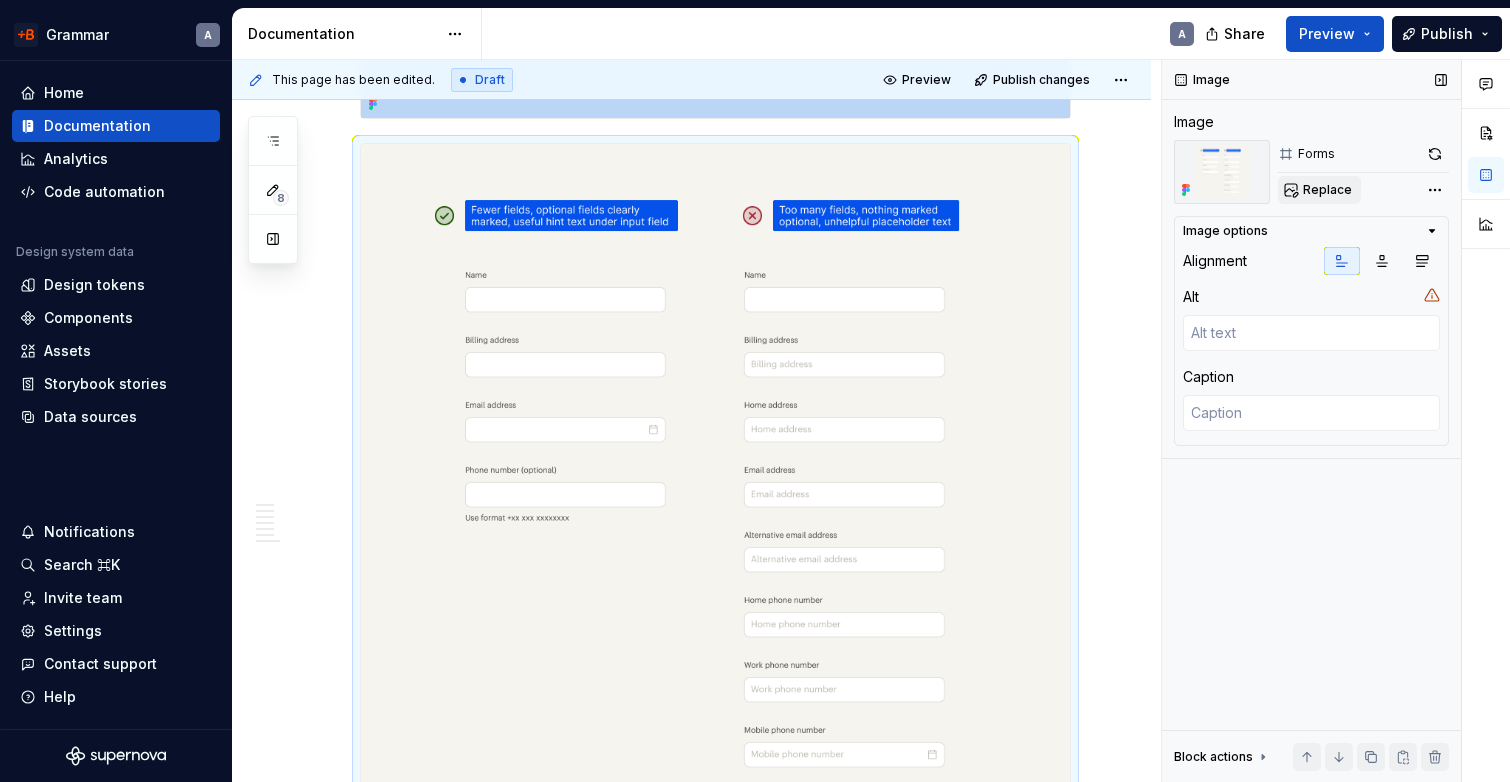 click on "Replace" at bounding box center [1327, 190] 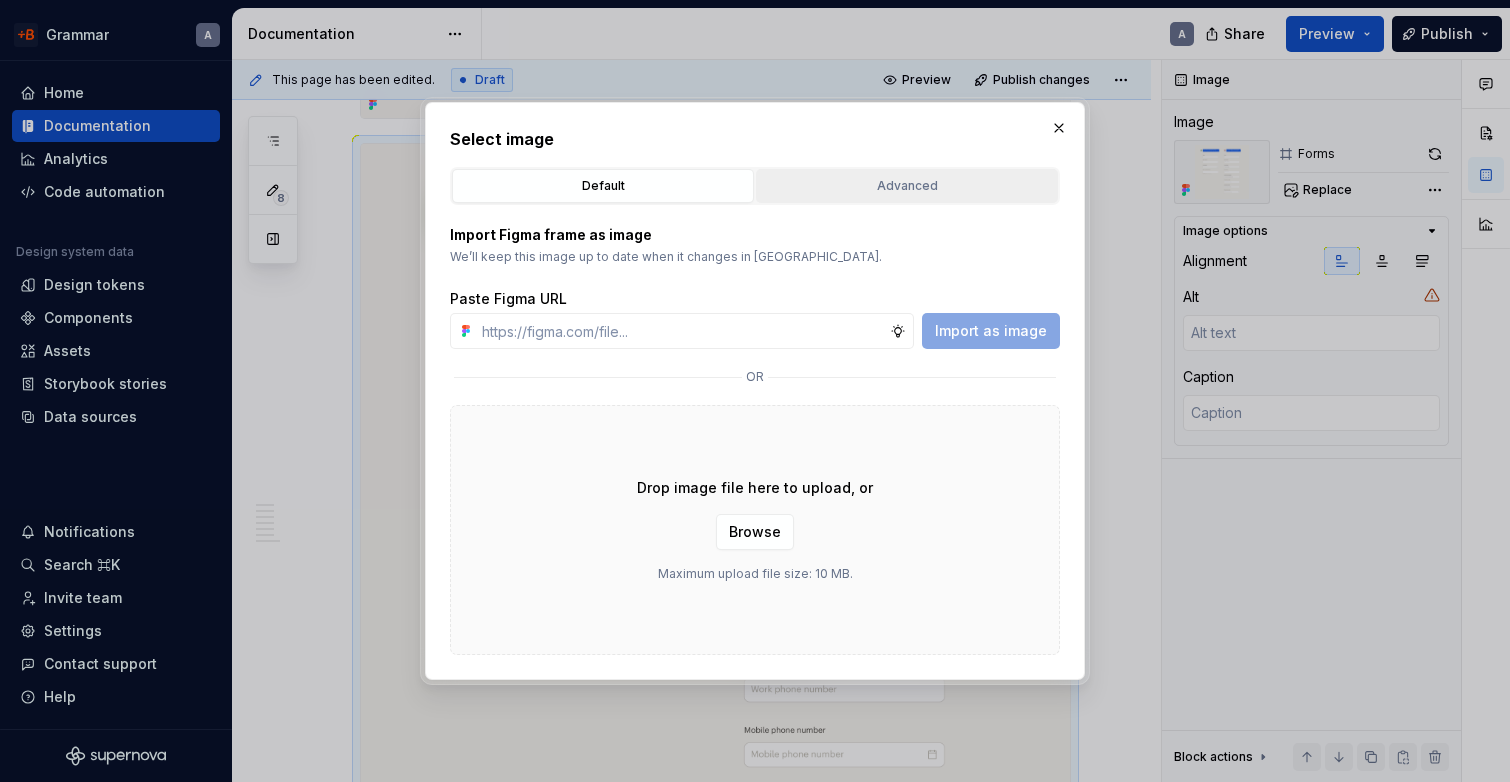 click on "Advanced" at bounding box center [907, 186] 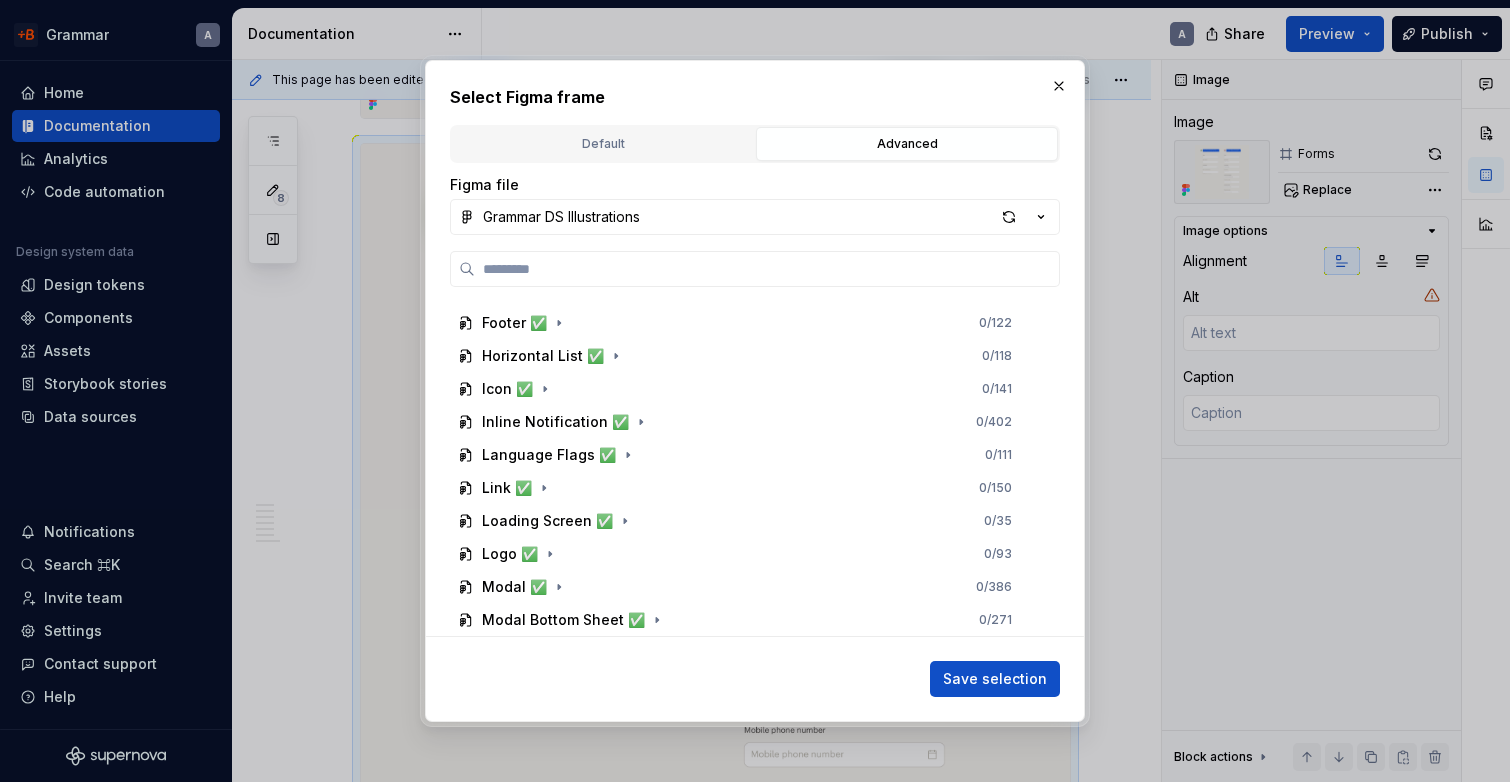 scroll, scrollTop: 79, scrollLeft: 0, axis: vertical 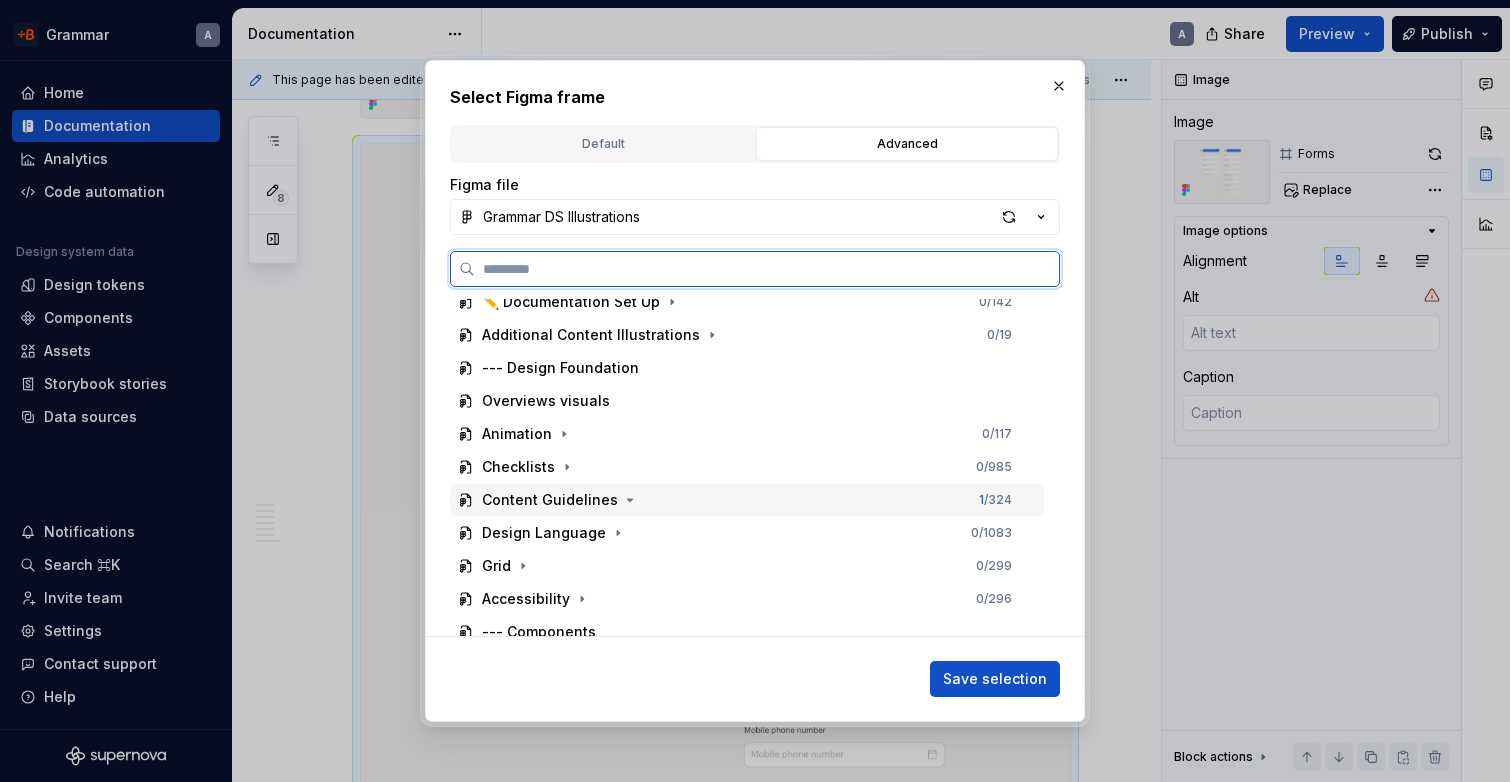 click on "Content Guidelines 1 / 324" at bounding box center (747, 500) 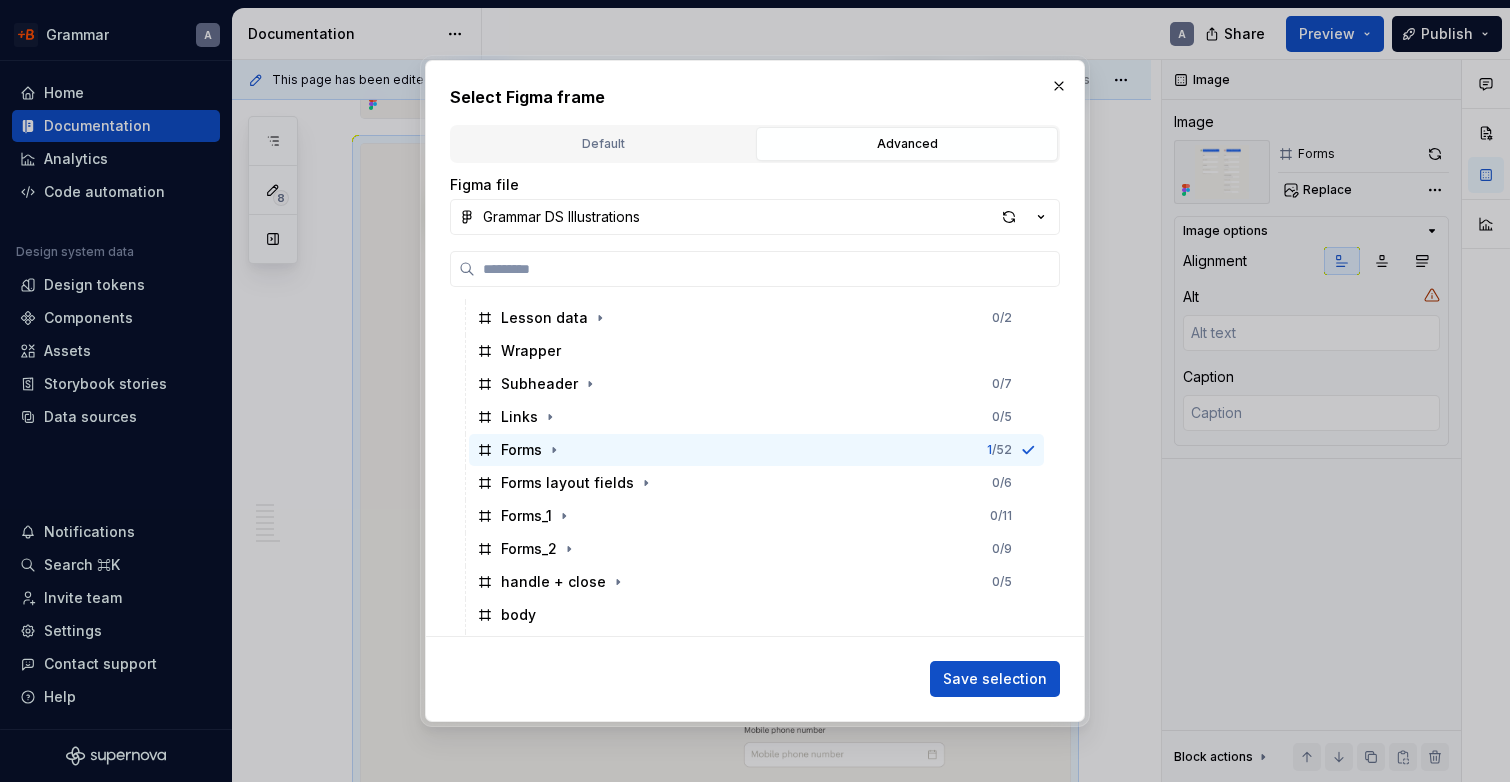 scroll, scrollTop: 894, scrollLeft: 0, axis: vertical 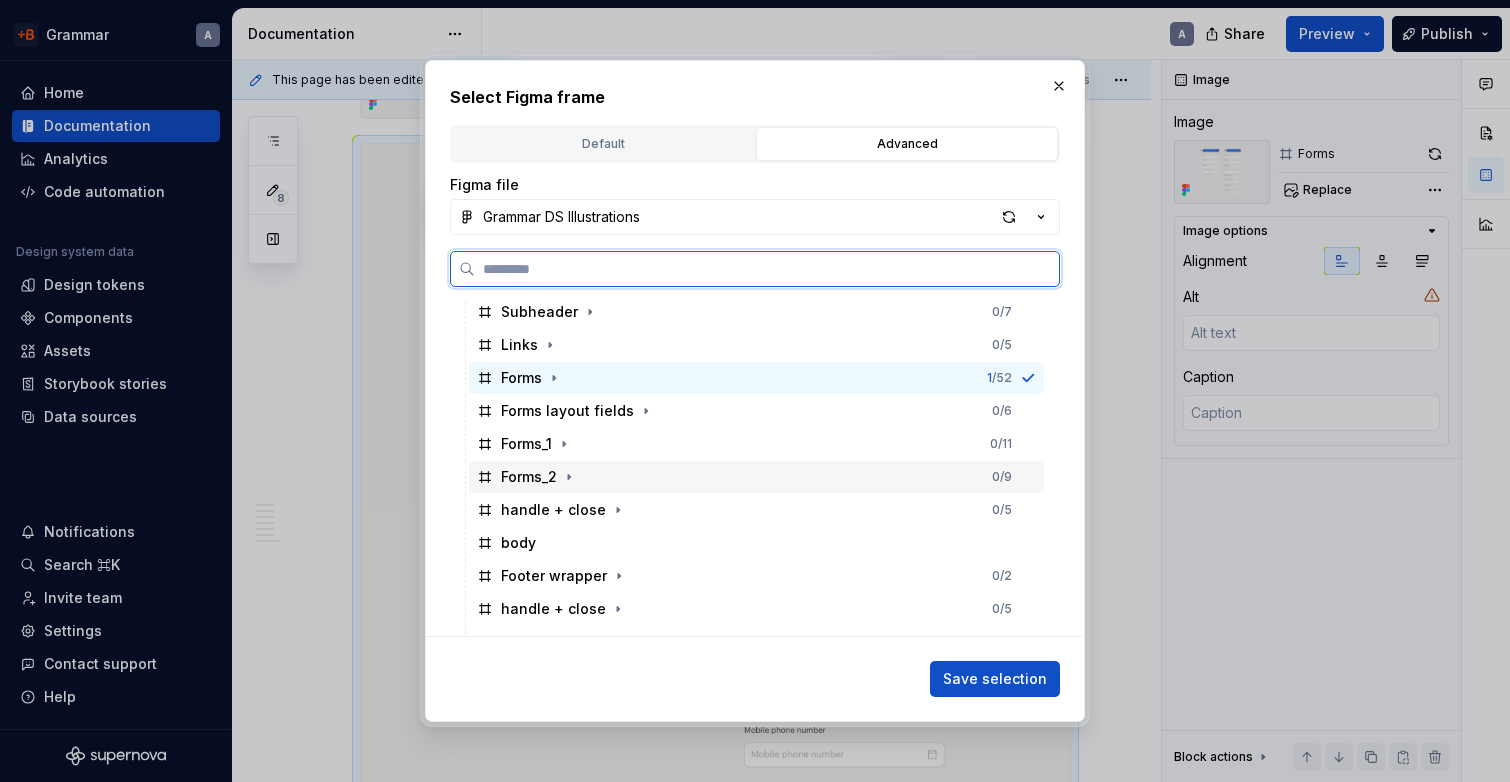 click on "Forms_2 0 / 9" at bounding box center [756, 477] 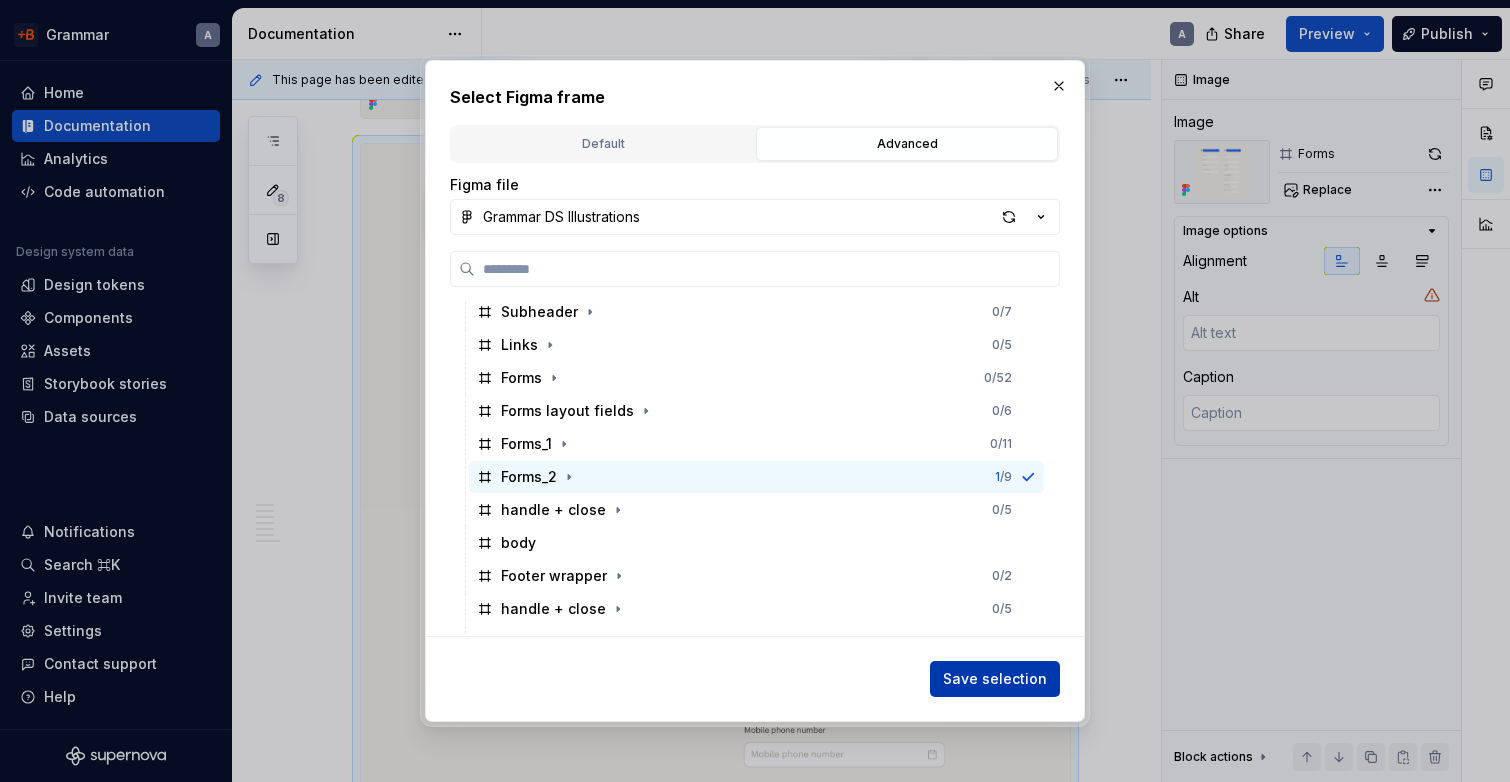 click on "Save selection" at bounding box center (995, 679) 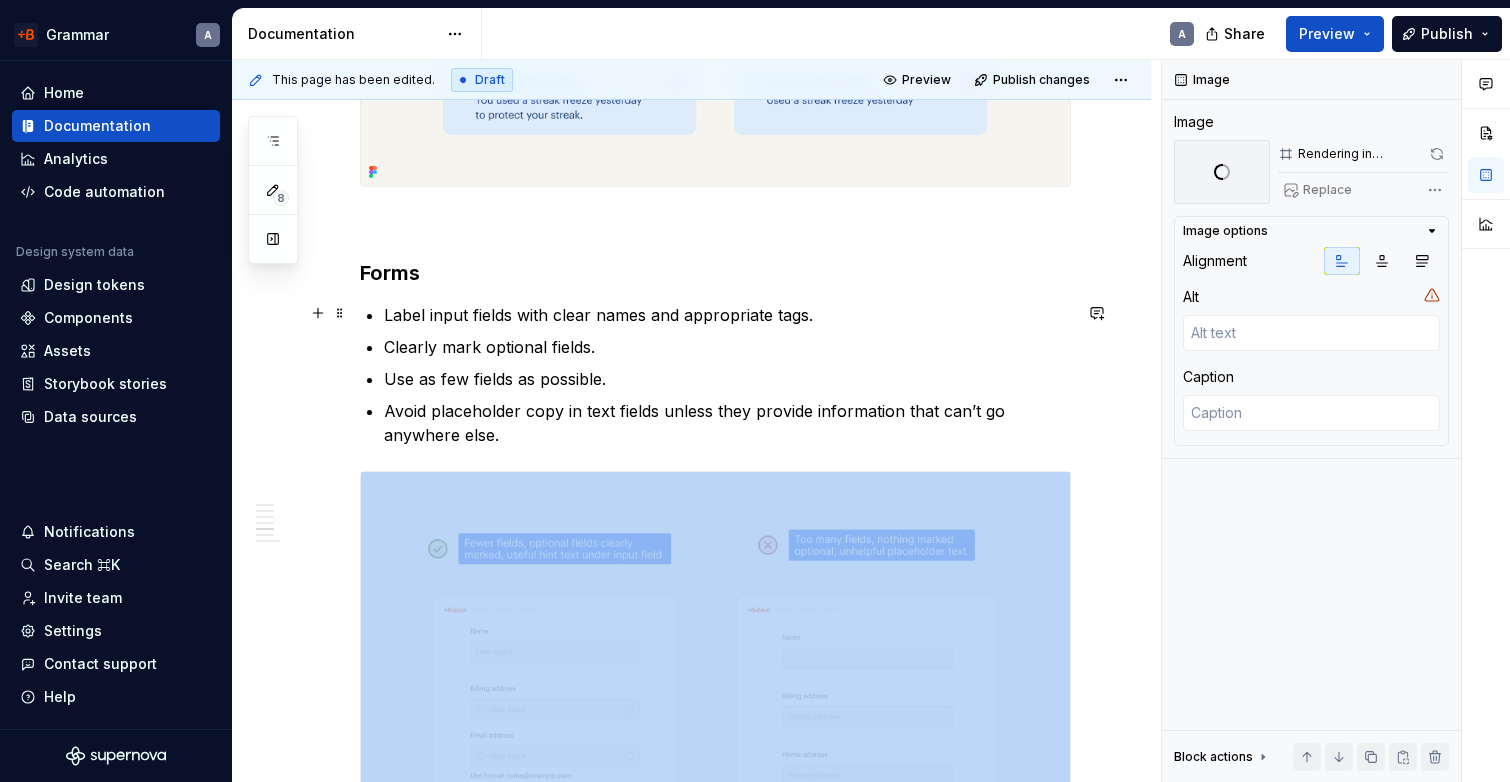 scroll, scrollTop: 2510, scrollLeft: 0, axis: vertical 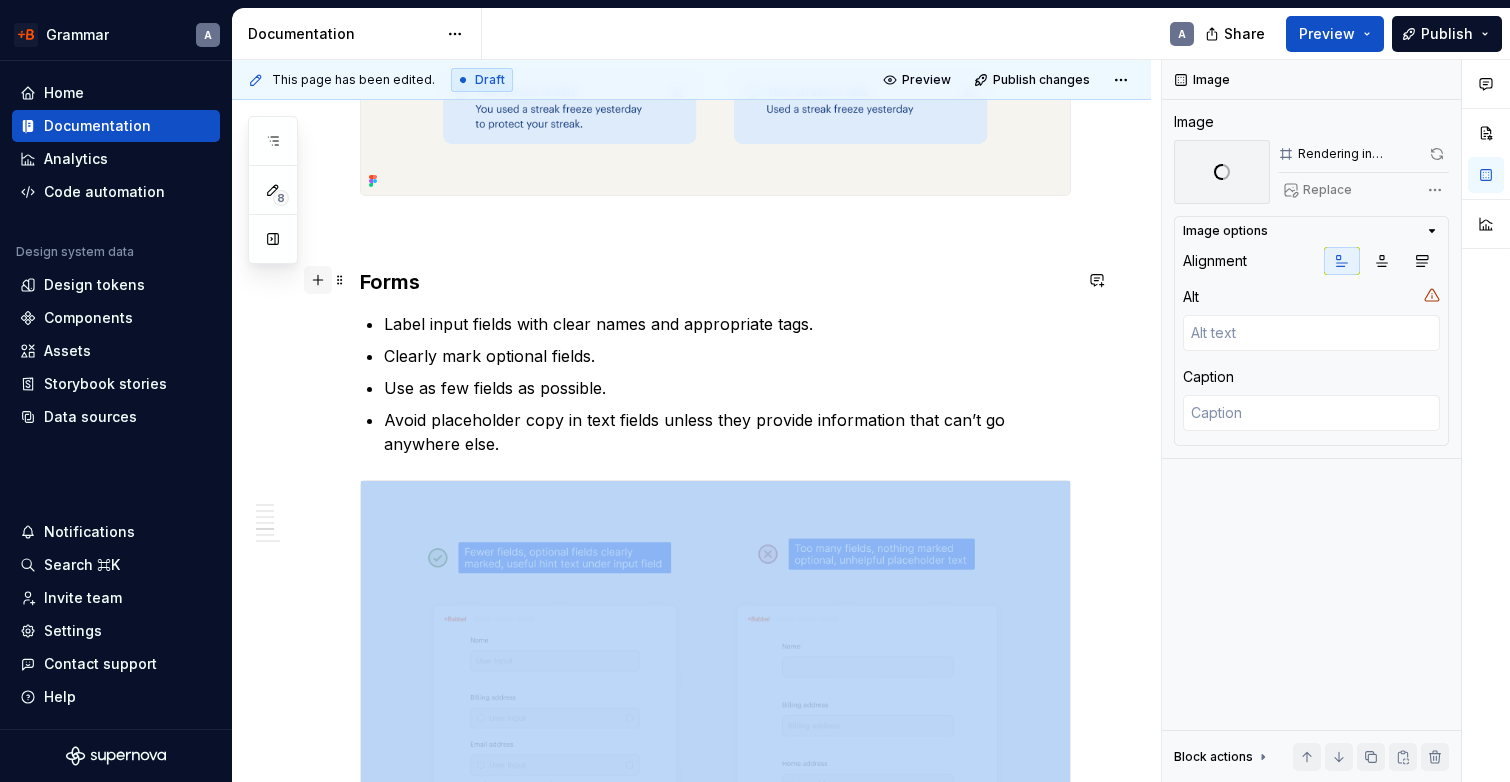 click at bounding box center (318, 280) 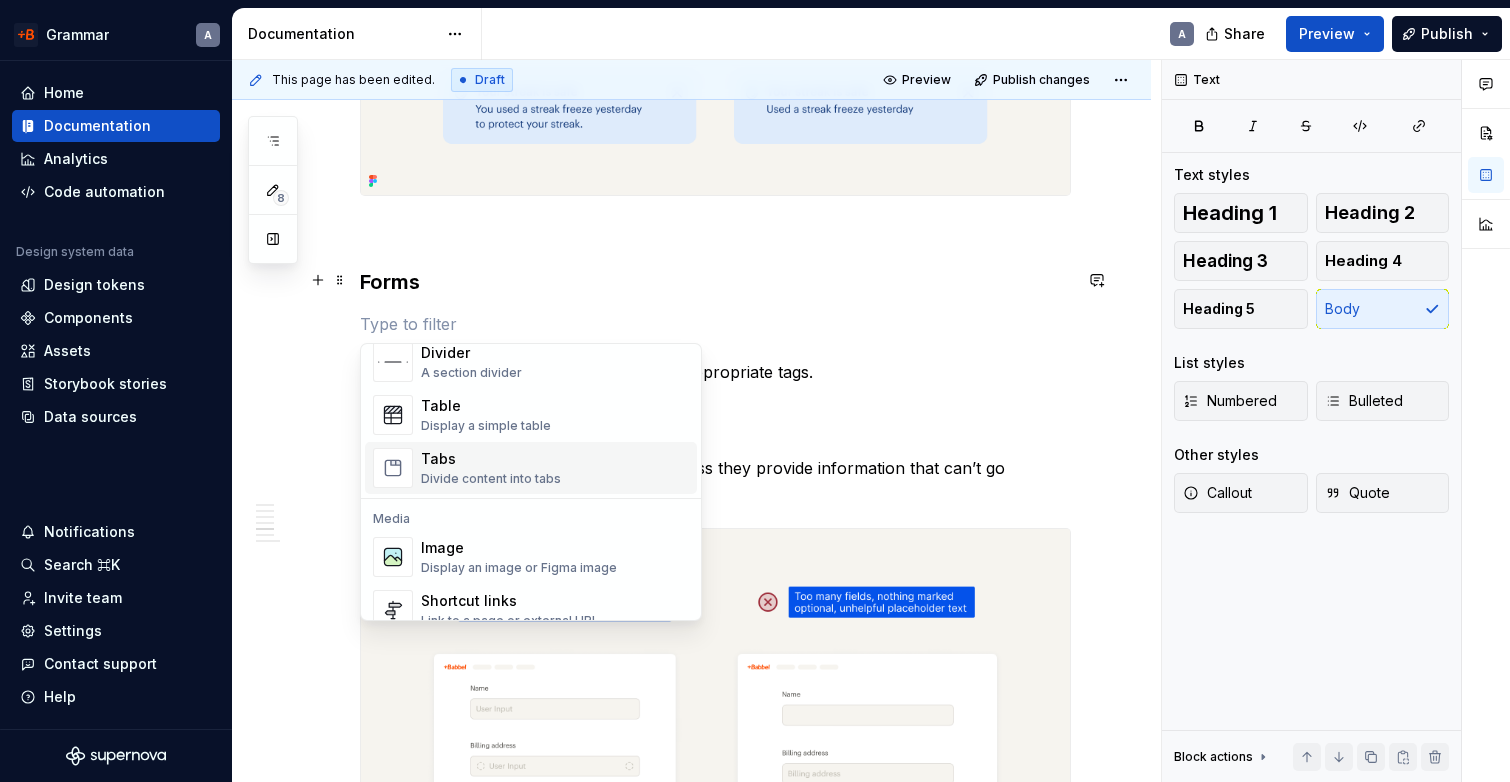 scroll, scrollTop: 697, scrollLeft: 0, axis: vertical 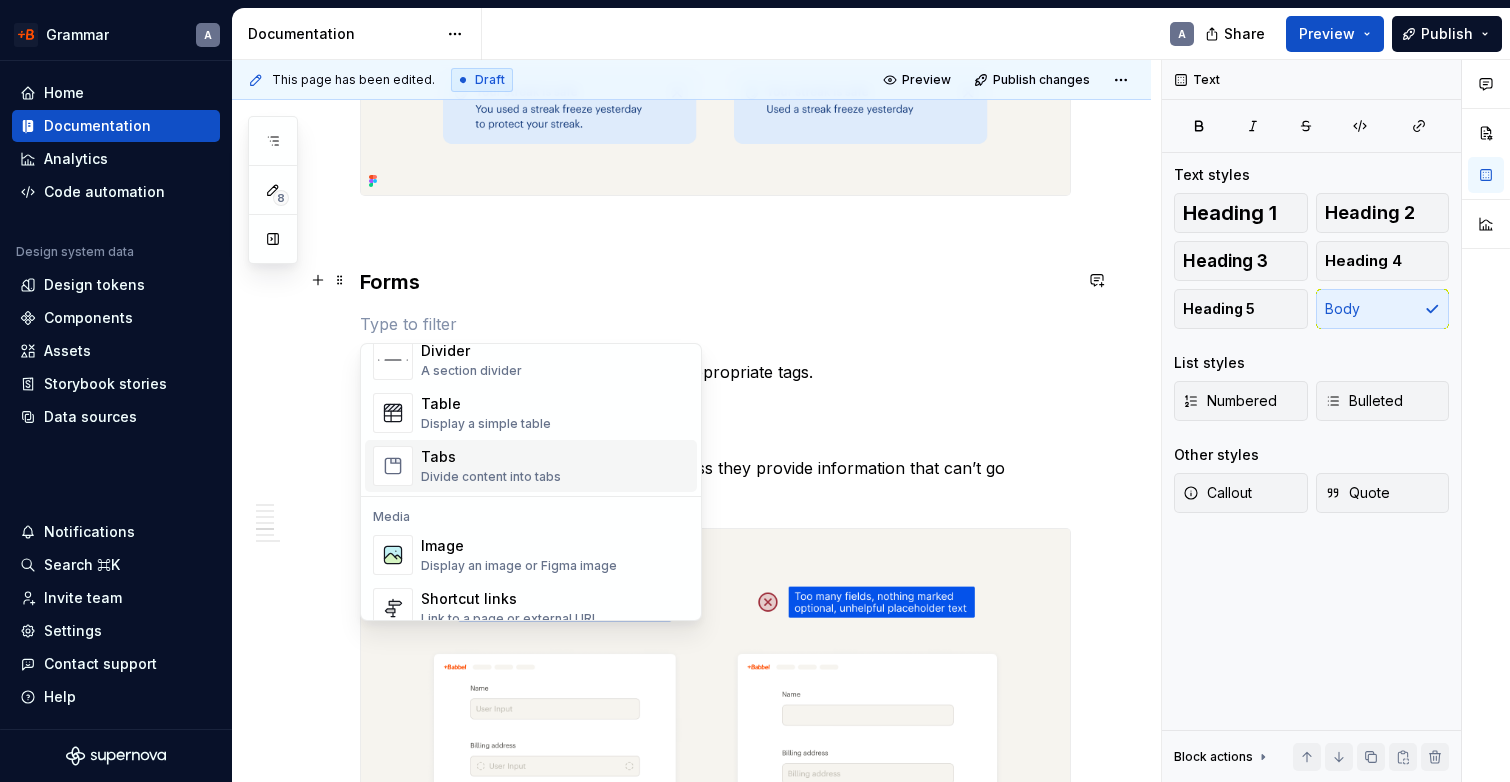 click on "Divide content into tabs" at bounding box center (491, 477) 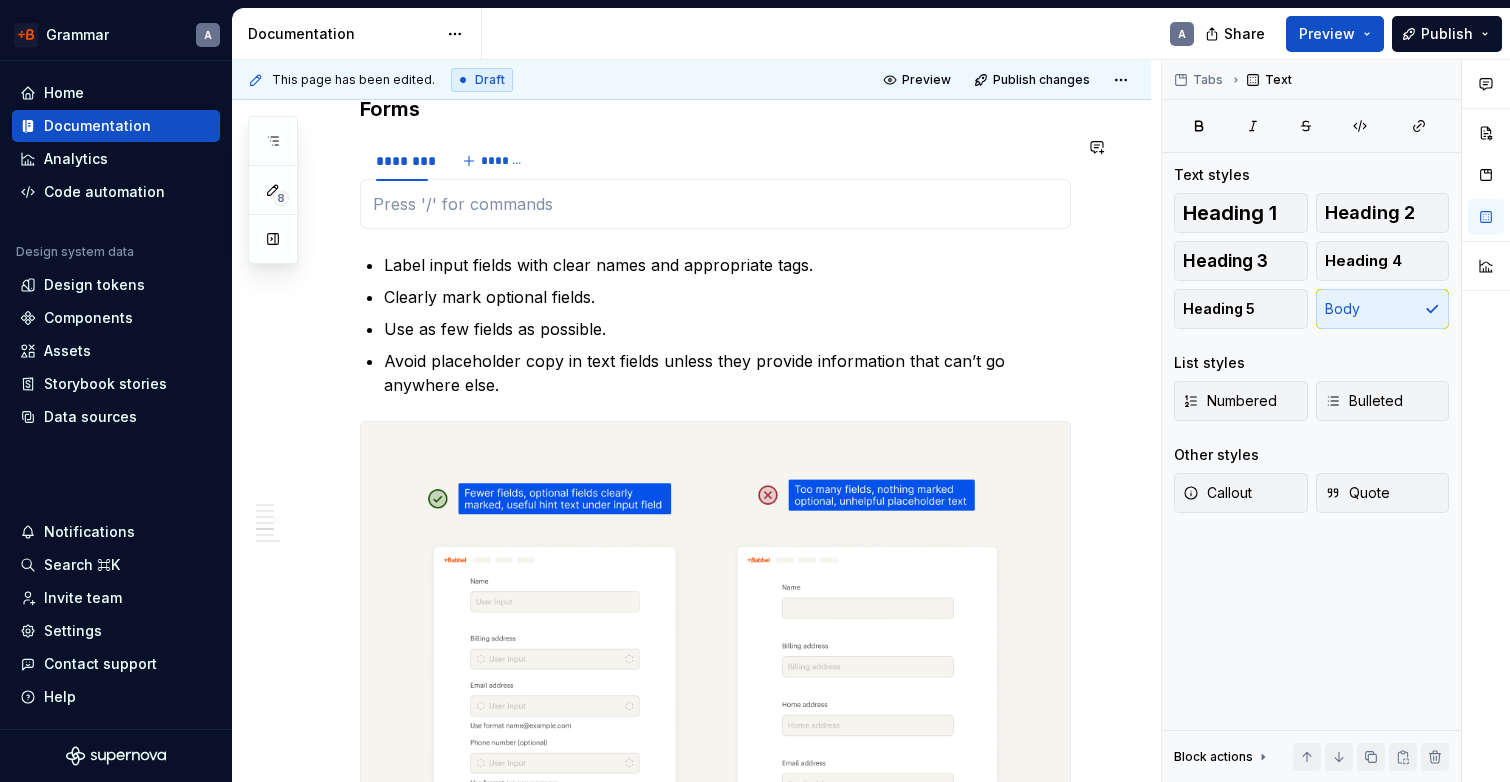scroll, scrollTop: 2684, scrollLeft: 0, axis: vertical 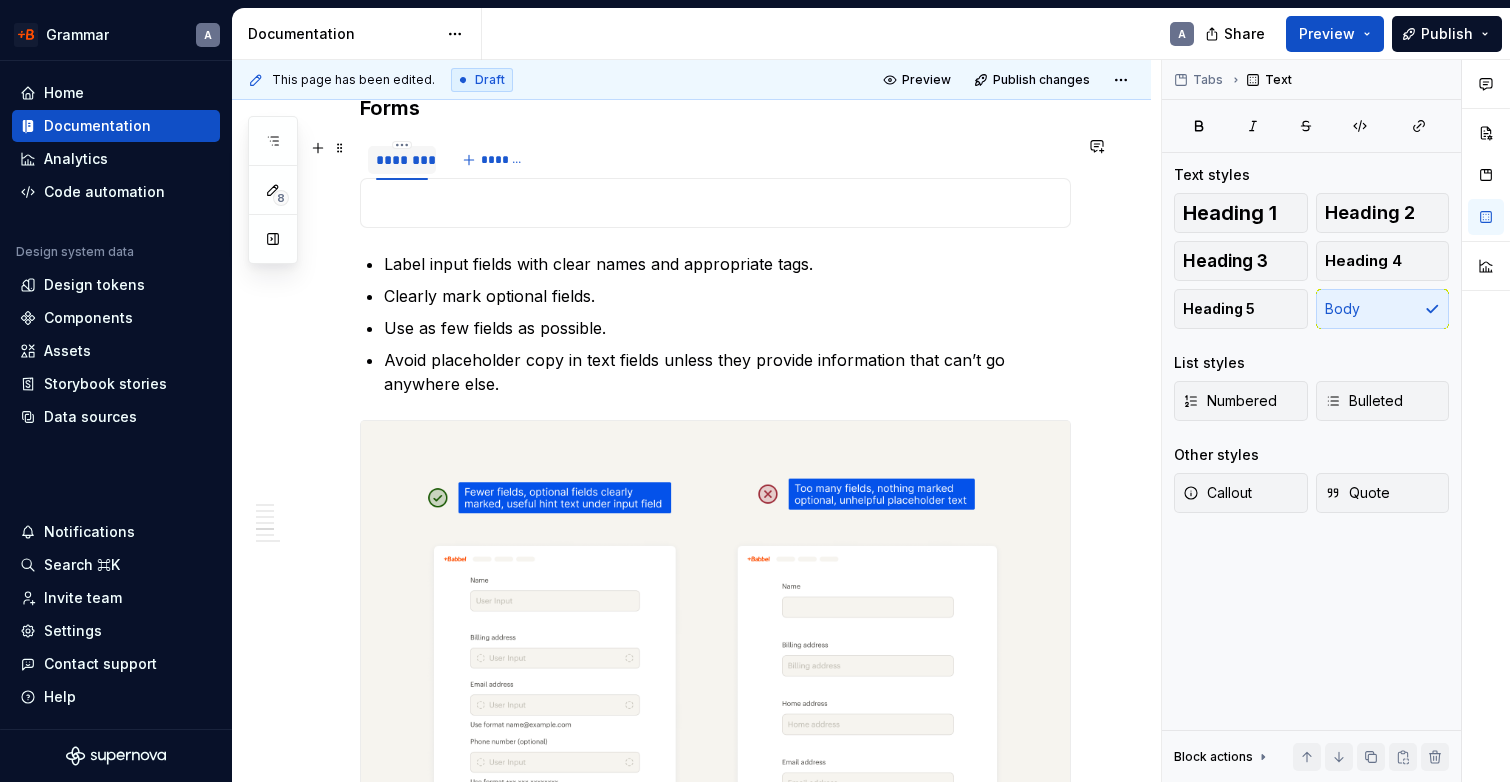 click on "********" at bounding box center (402, 160) 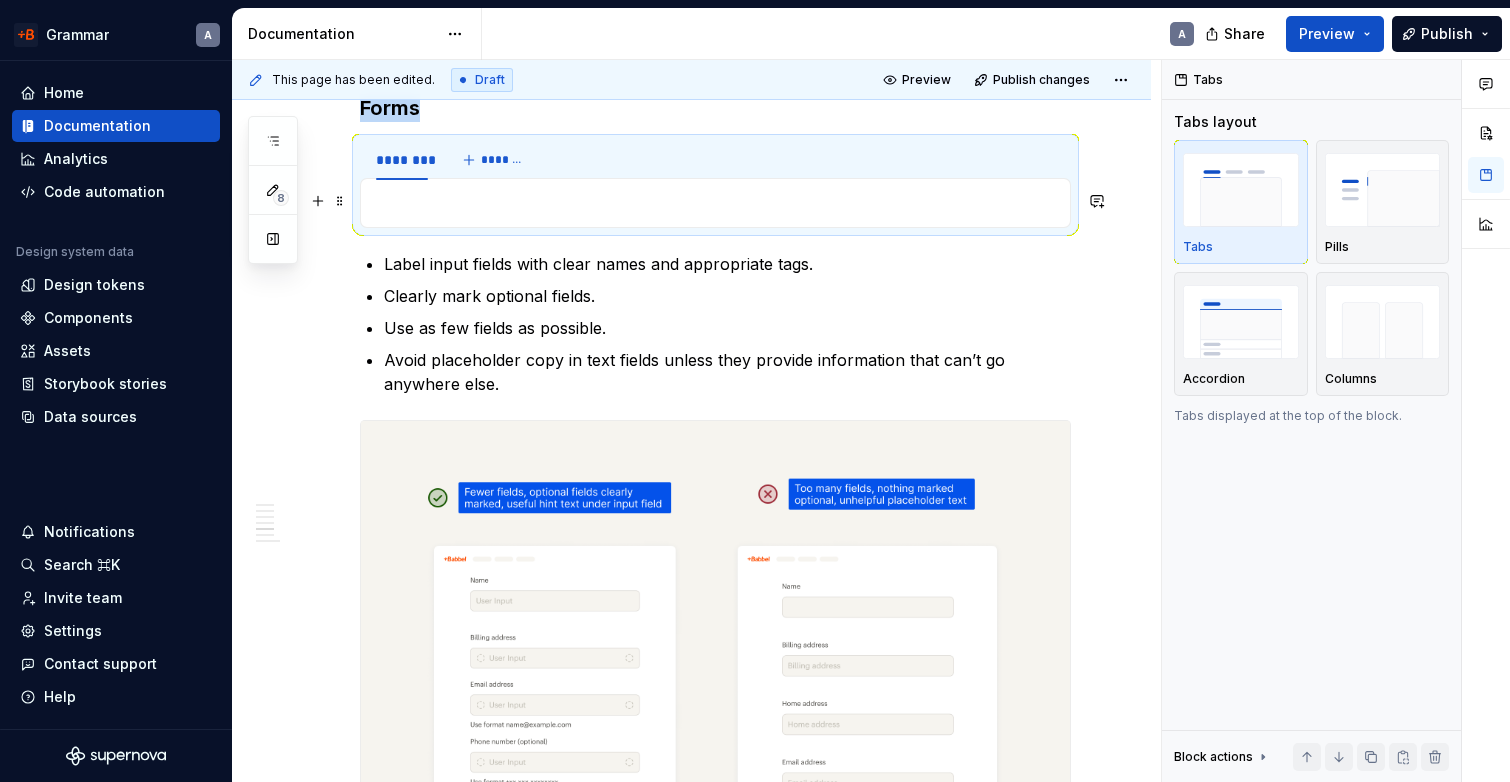 click at bounding box center (715, 203) 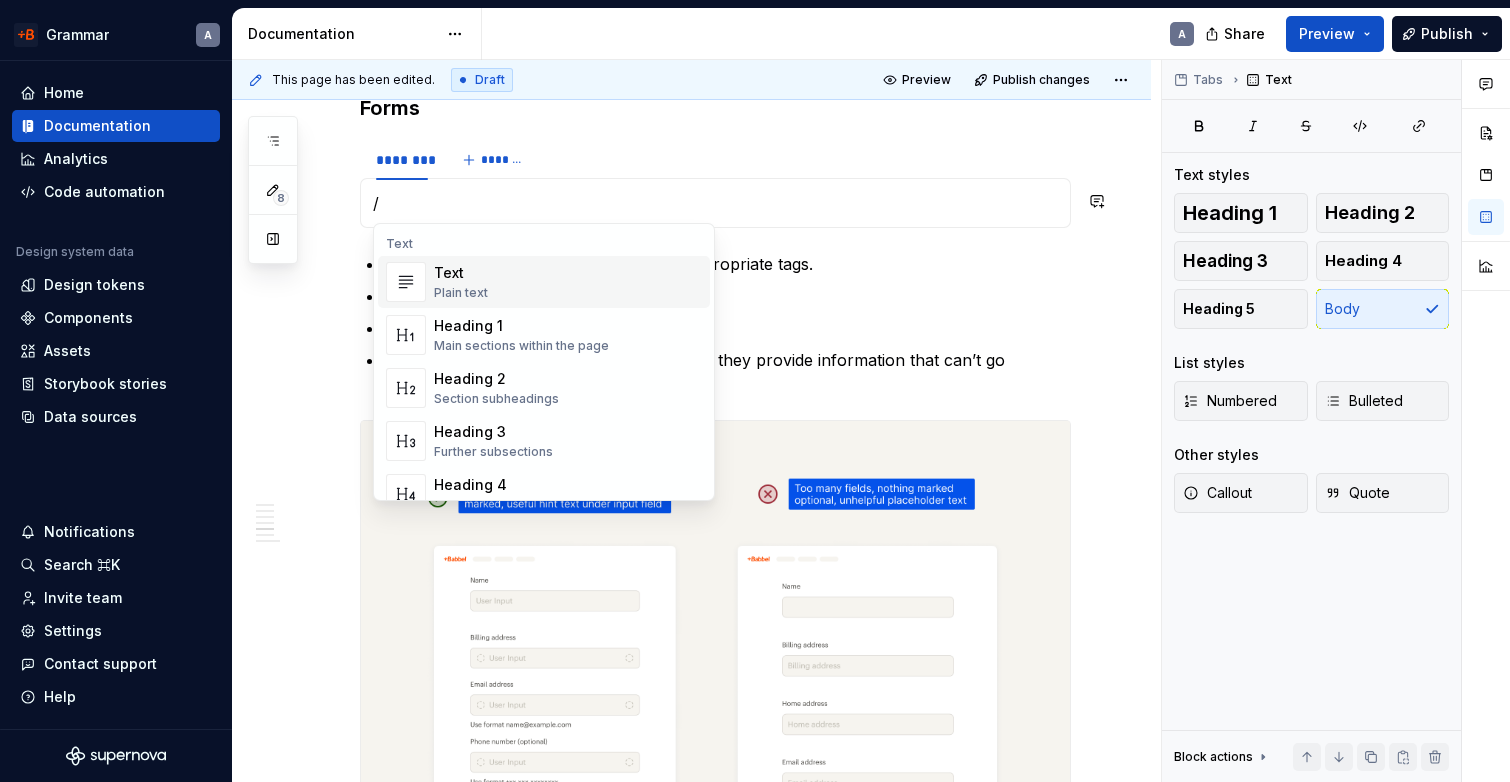 scroll, scrollTop: 2680, scrollLeft: 0, axis: vertical 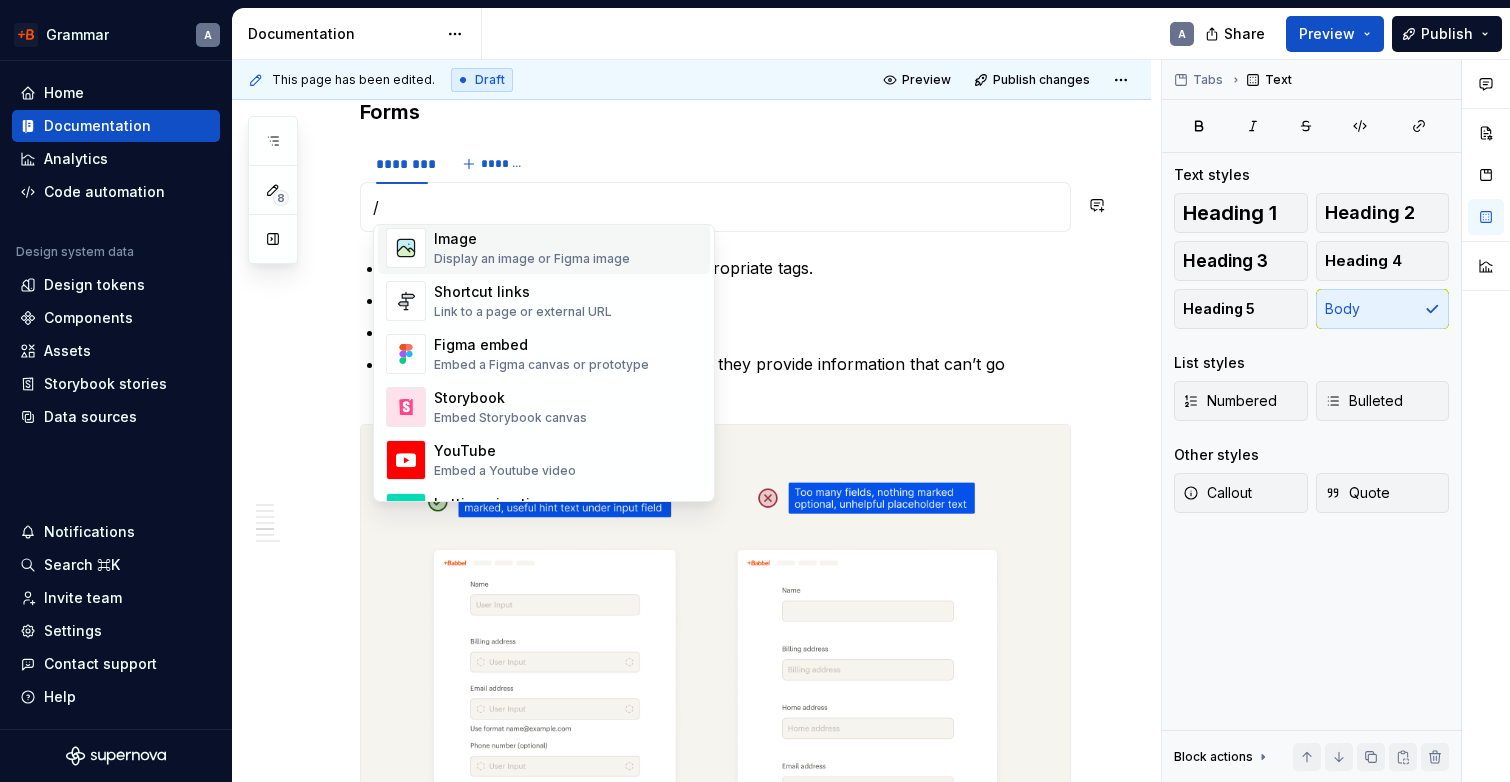 click on "Image" at bounding box center (532, 239) 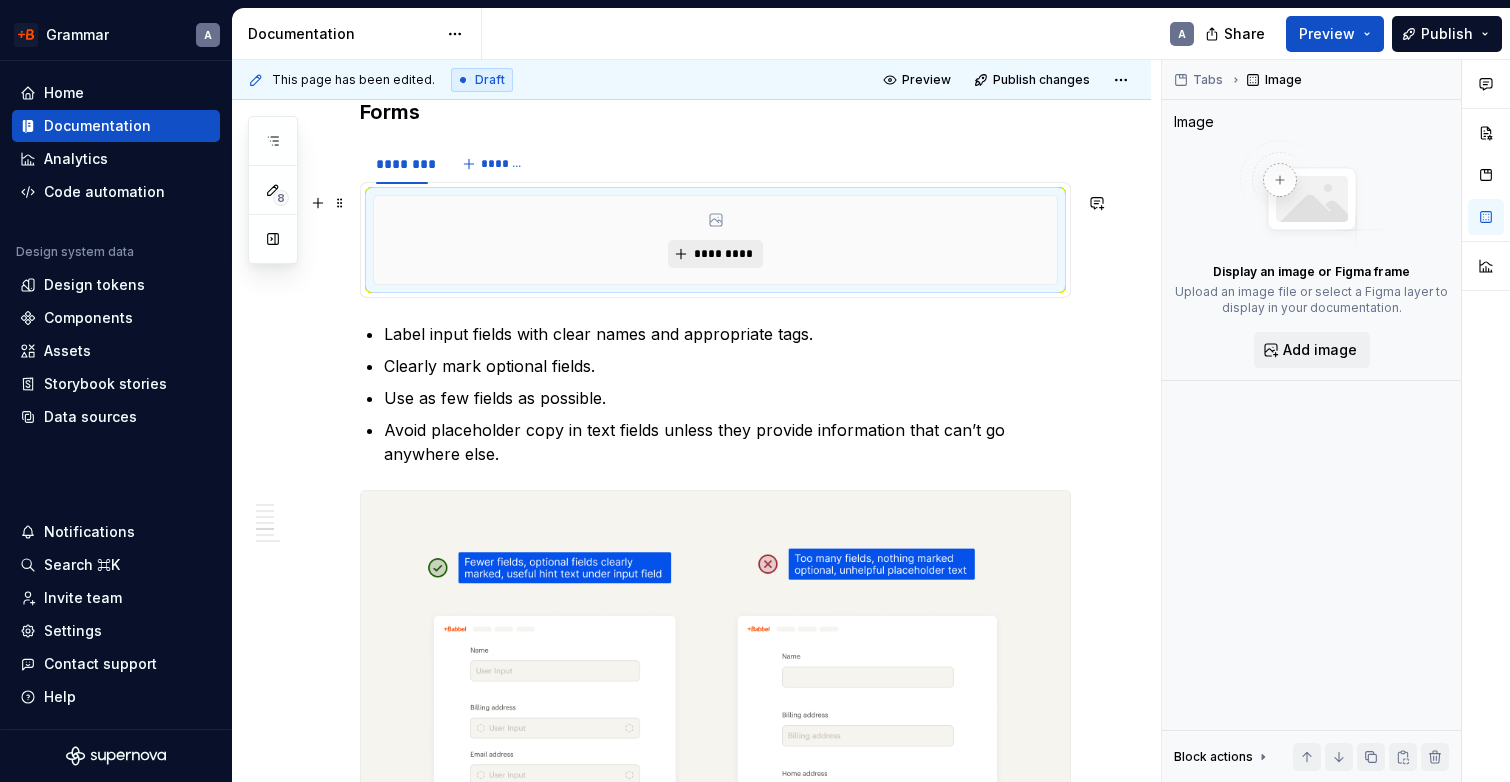 click on "*********" at bounding box center [715, 254] 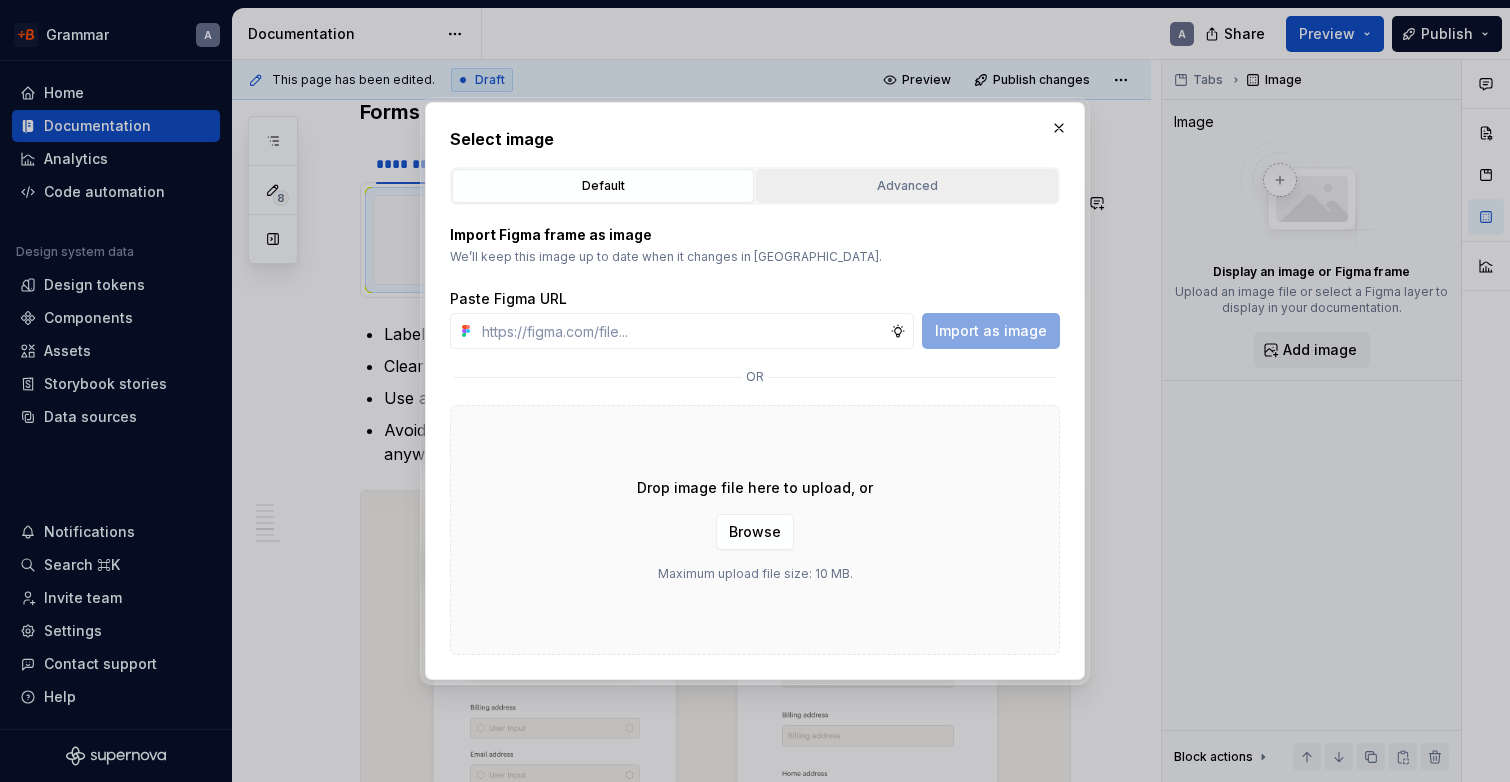 click on "Advanced" at bounding box center [907, 186] 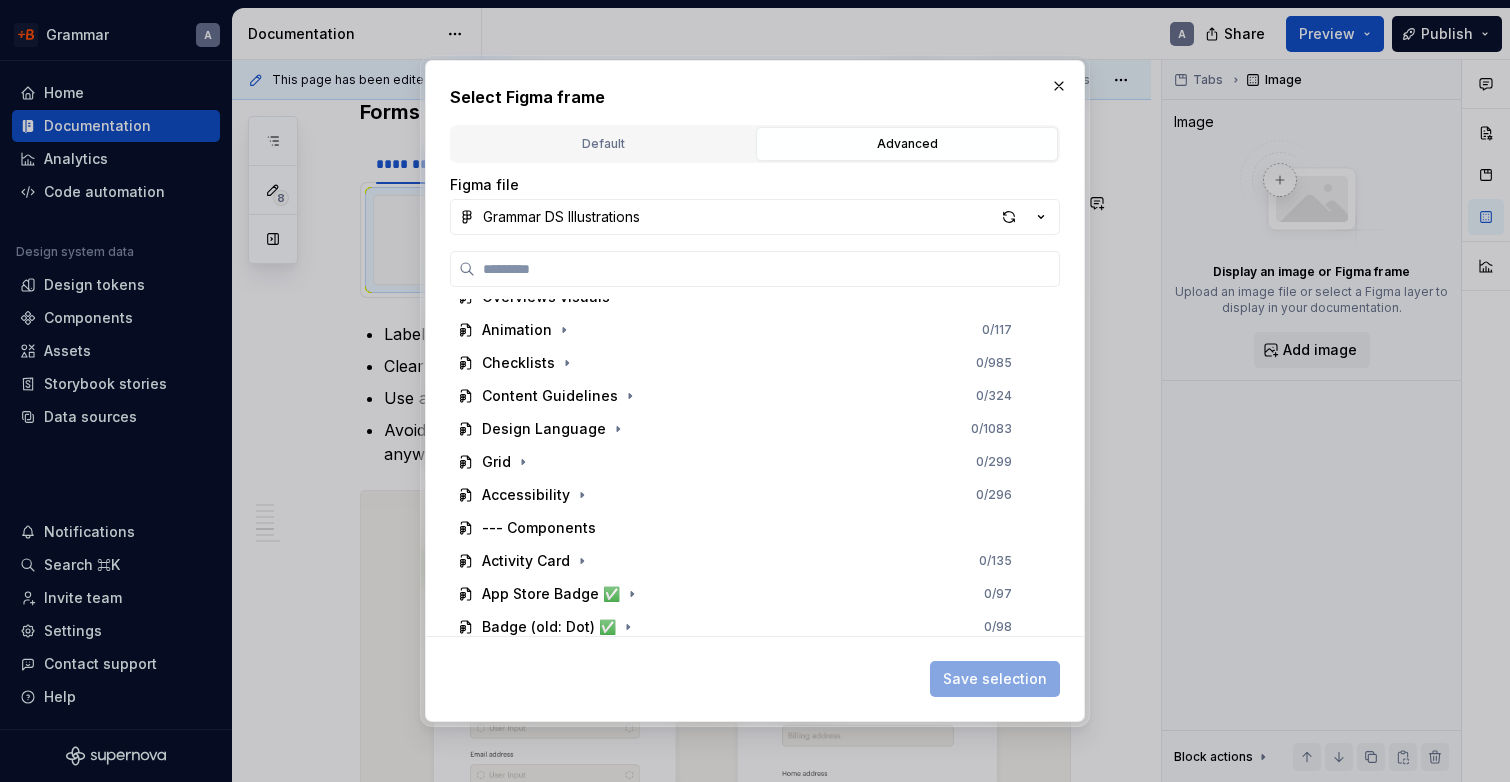 scroll, scrollTop: 184, scrollLeft: 0, axis: vertical 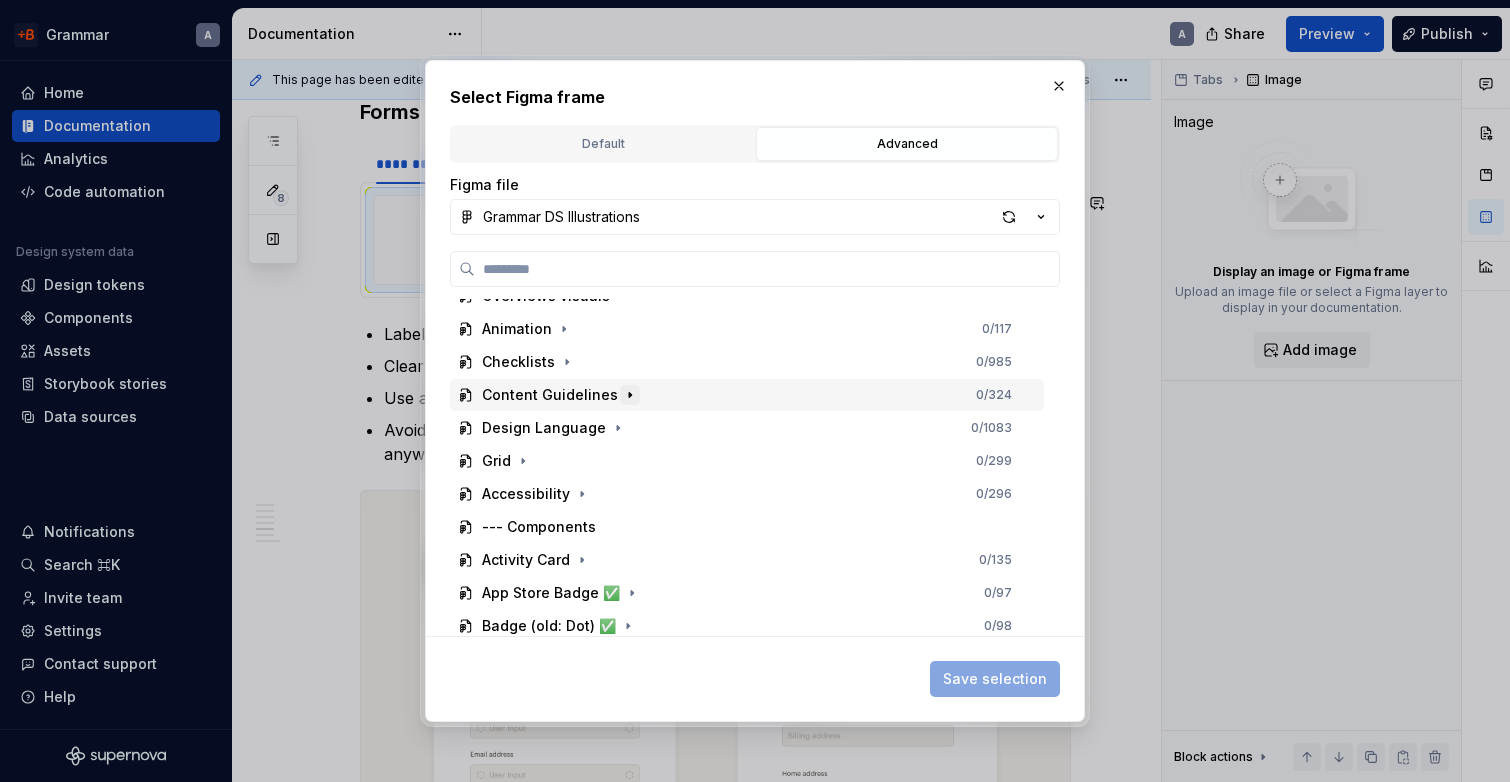 click 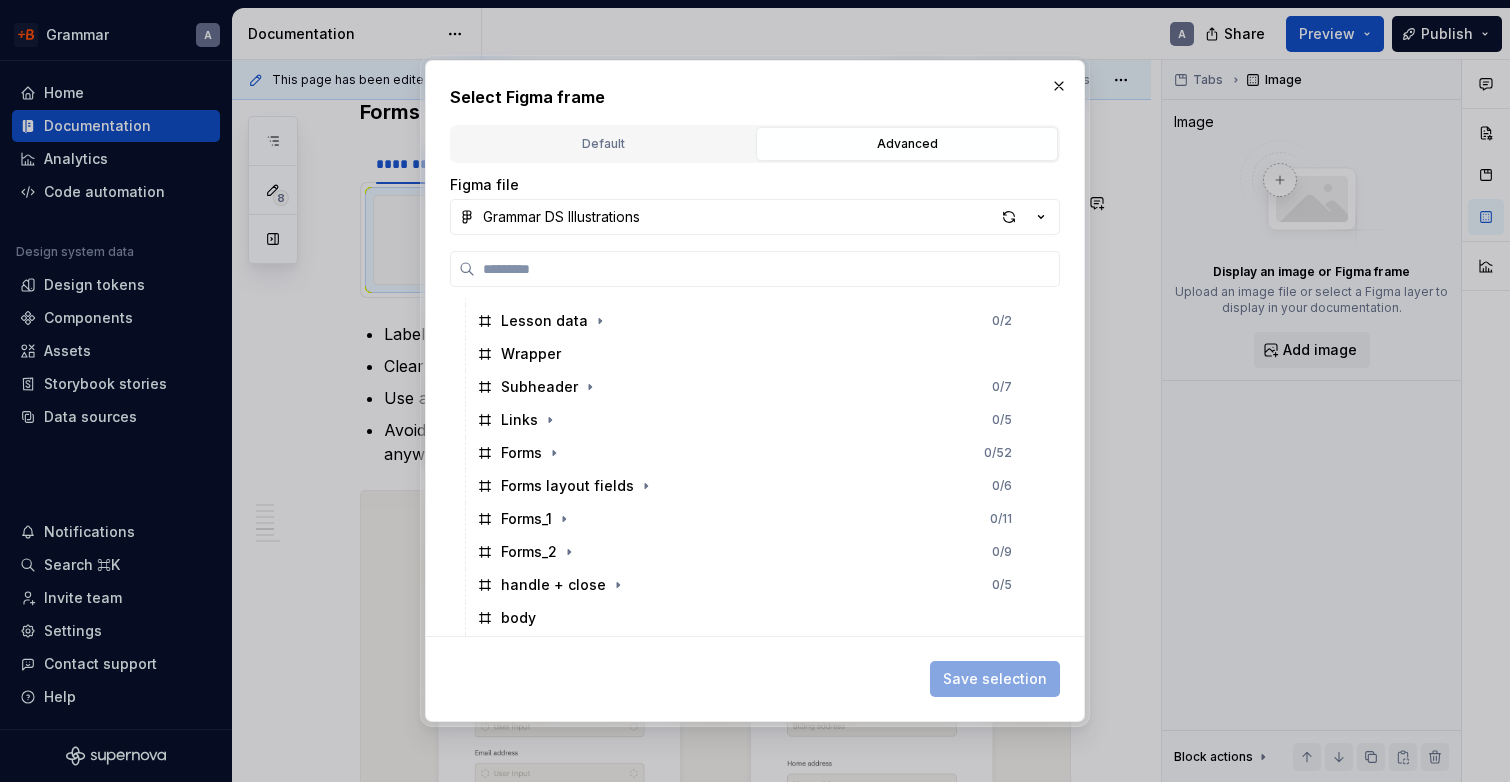 scroll, scrollTop: 823, scrollLeft: 0, axis: vertical 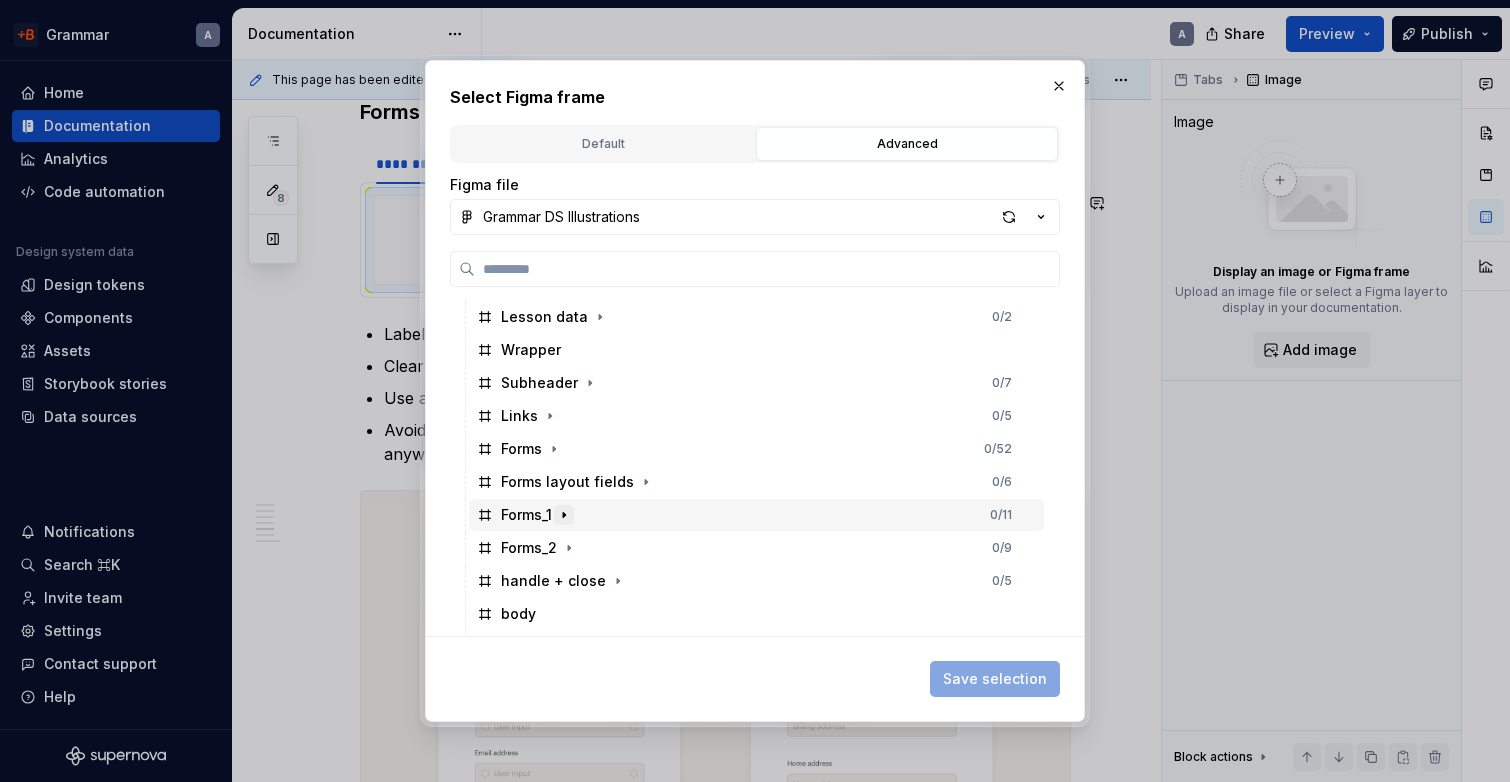 click 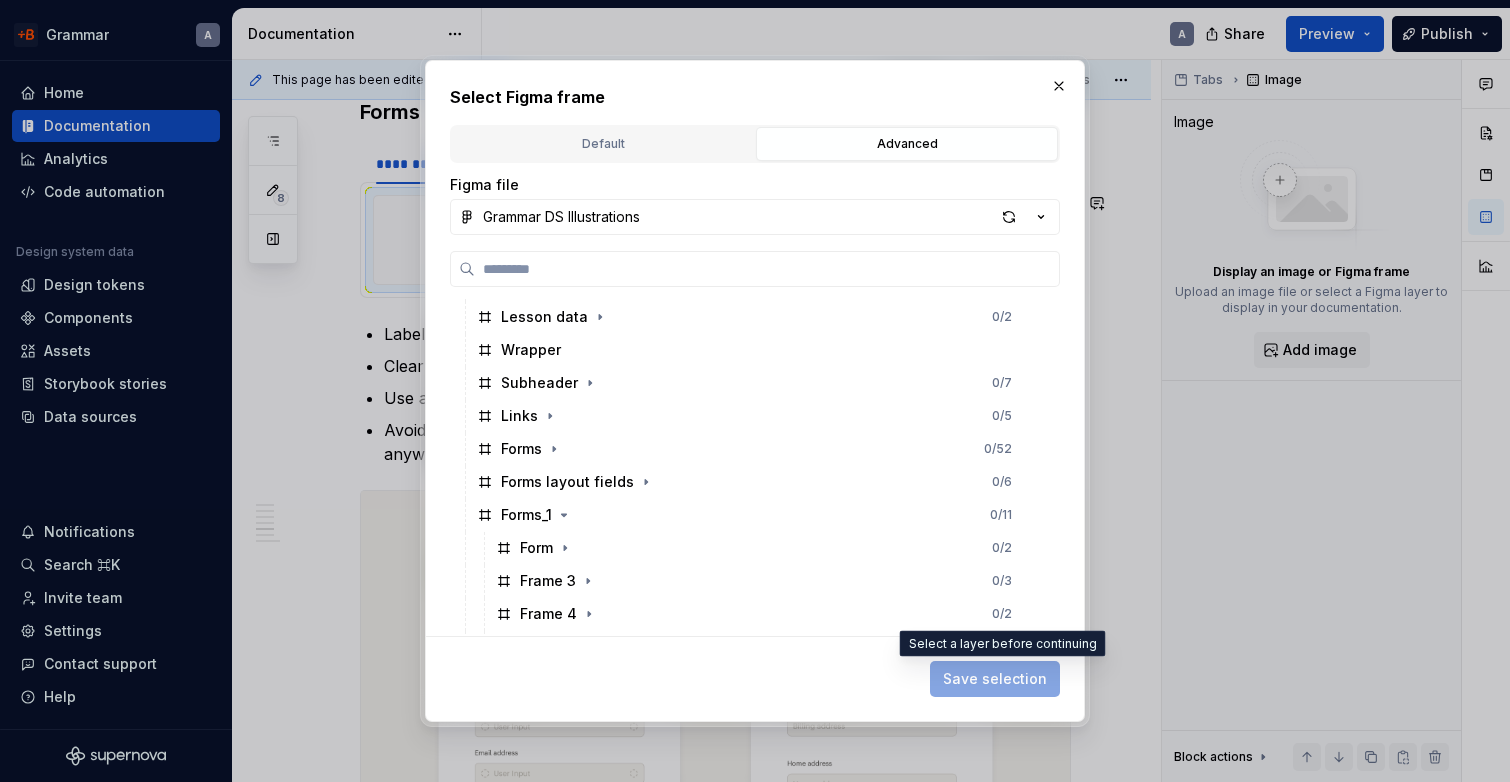click on "Save selection" at bounding box center (995, 679) 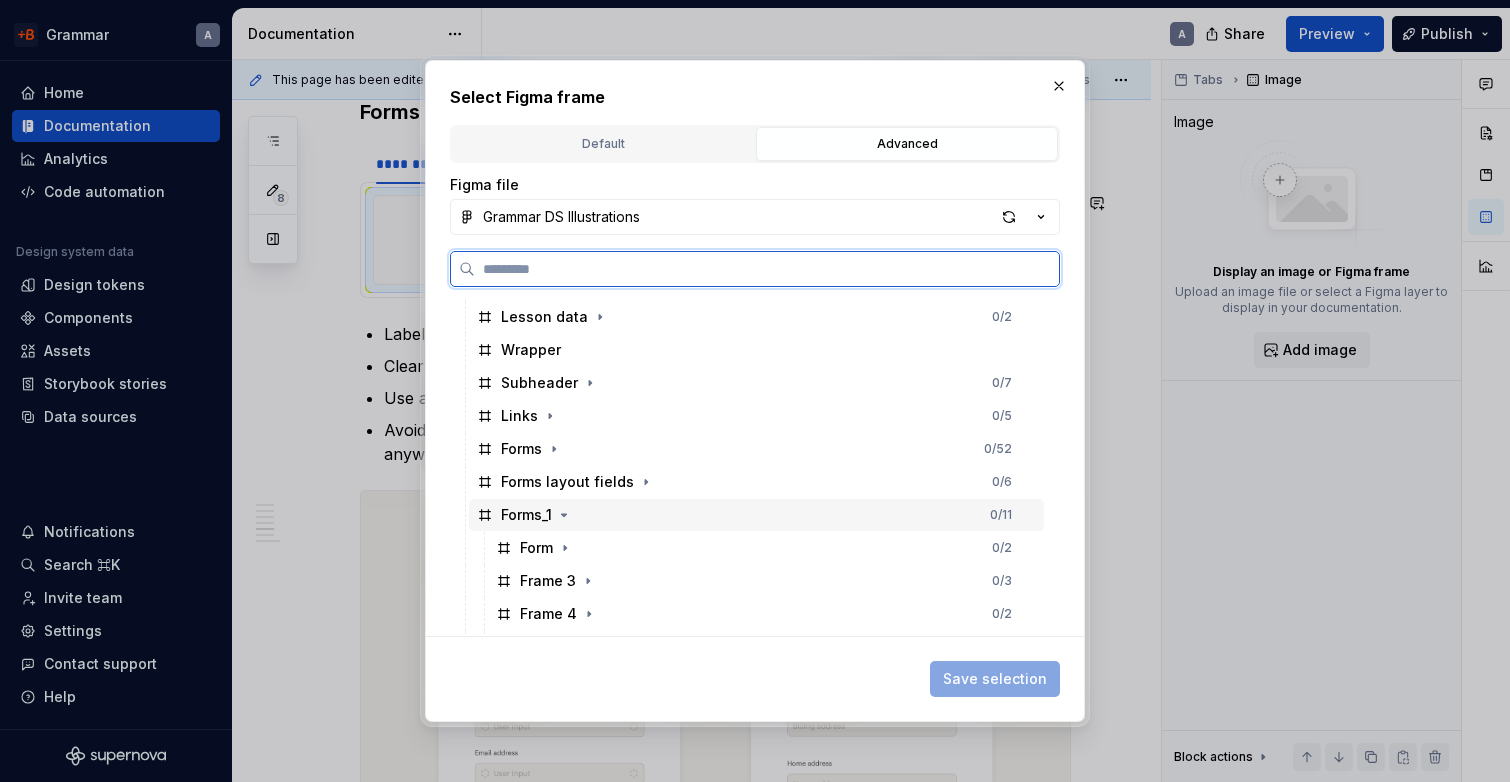 click on "Forms_1 0 / 11" at bounding box center (756, 515) 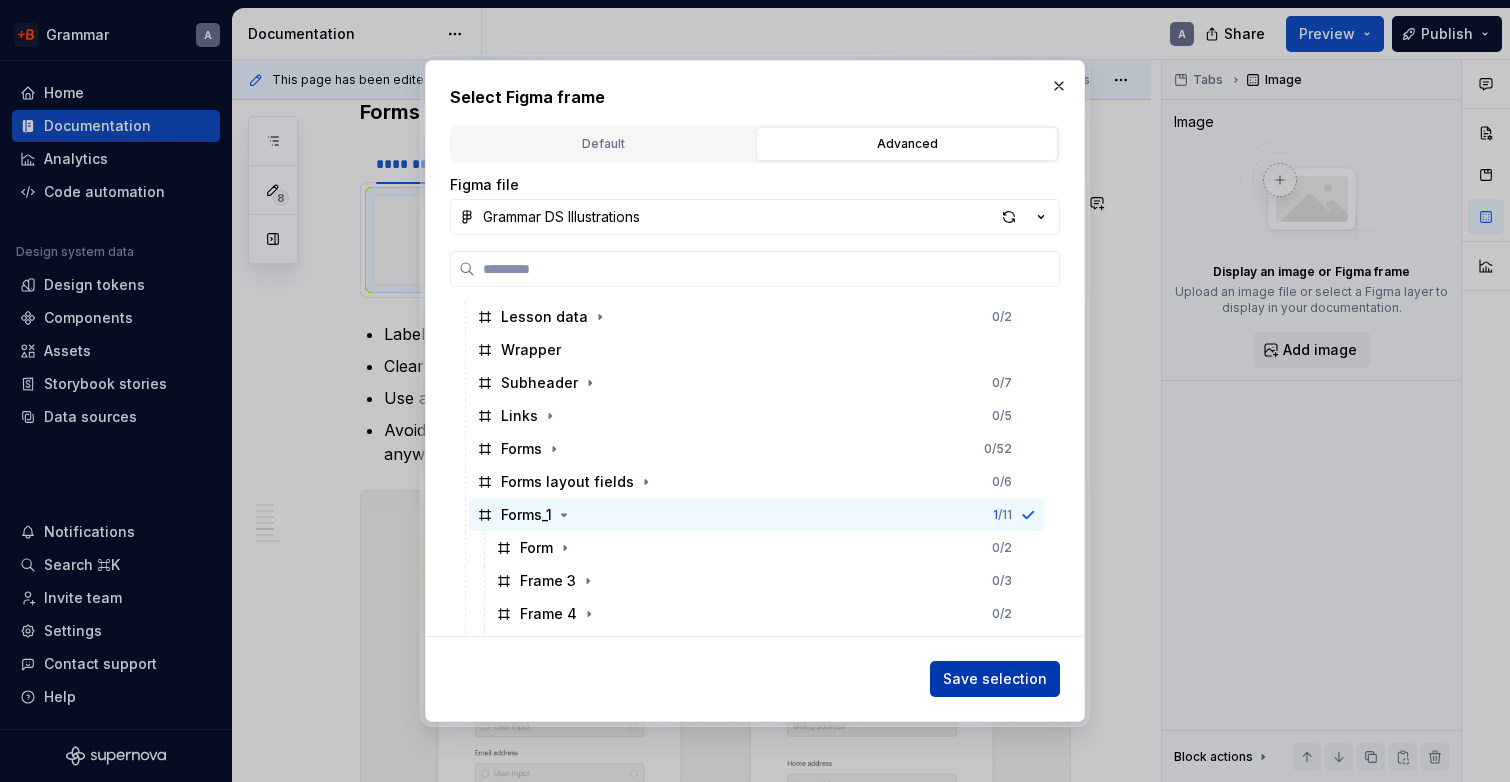 click on "Save selection" at bounding box center [995, 679] 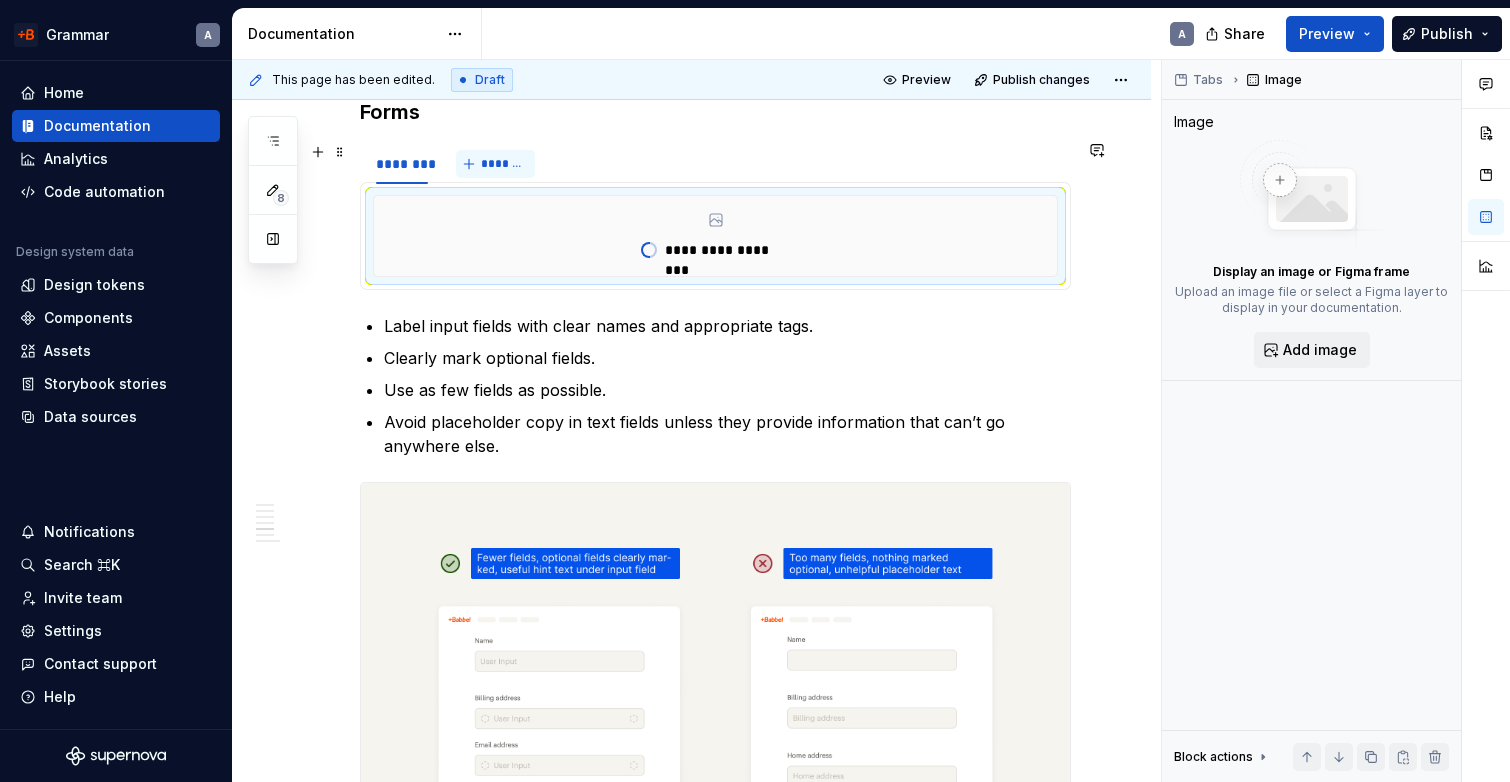 click on "*******" at bounding box center (503, 164) 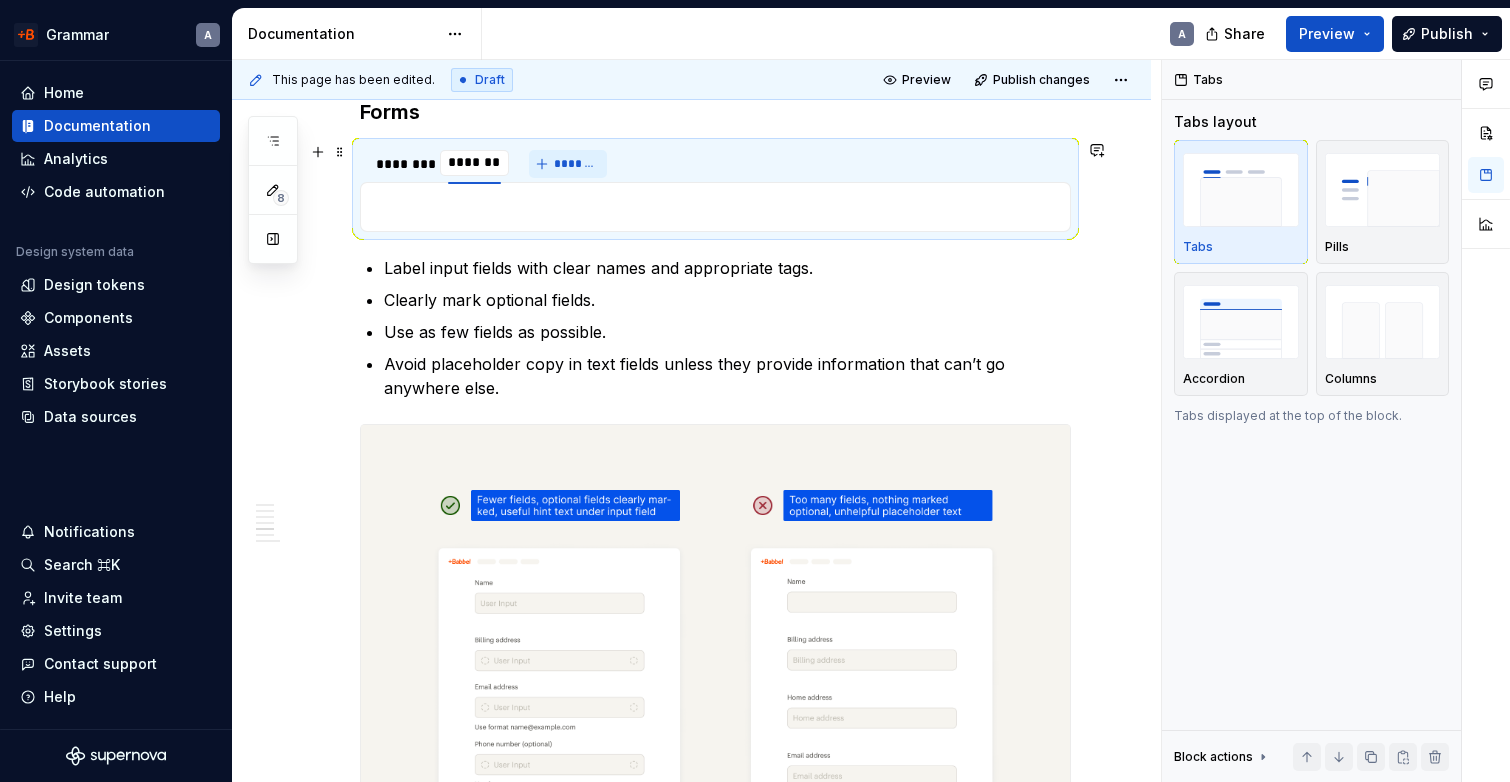 scroll, scrollTop: 2661, scrollLeft: 0, axis: vertical 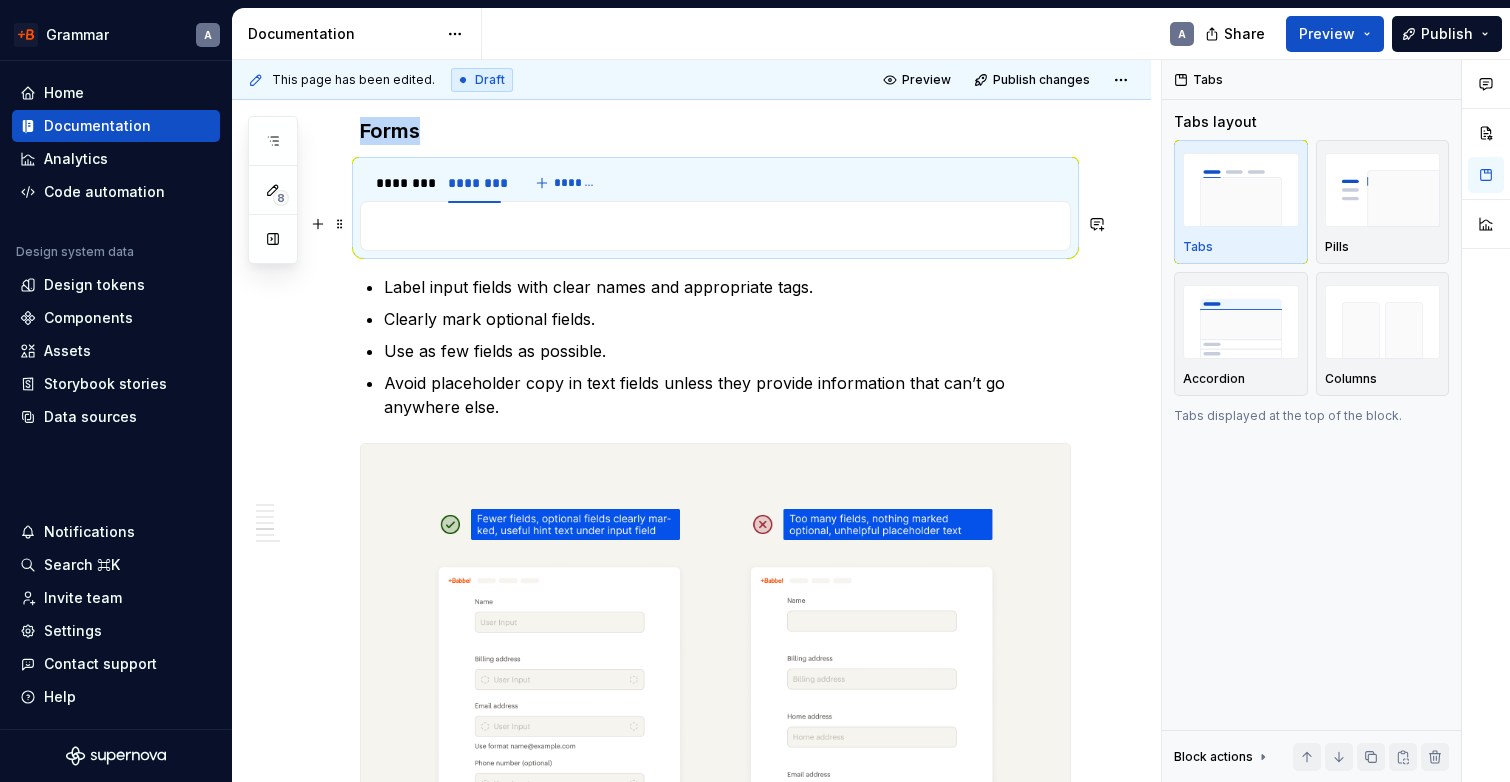 click at bounding box center [715, 226] 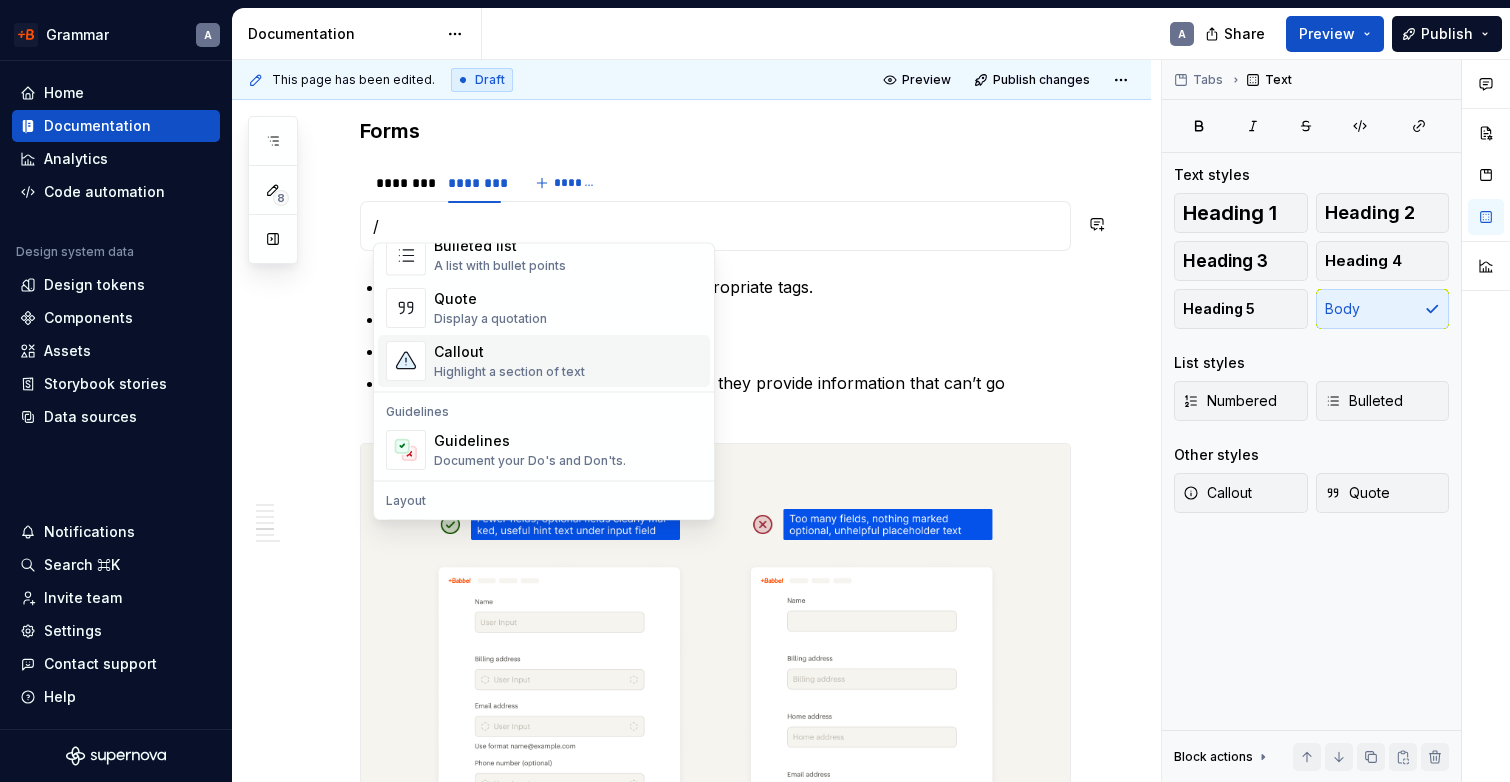 scroll, scrollTop: 834, scrollLeft: 0, axis: vertical 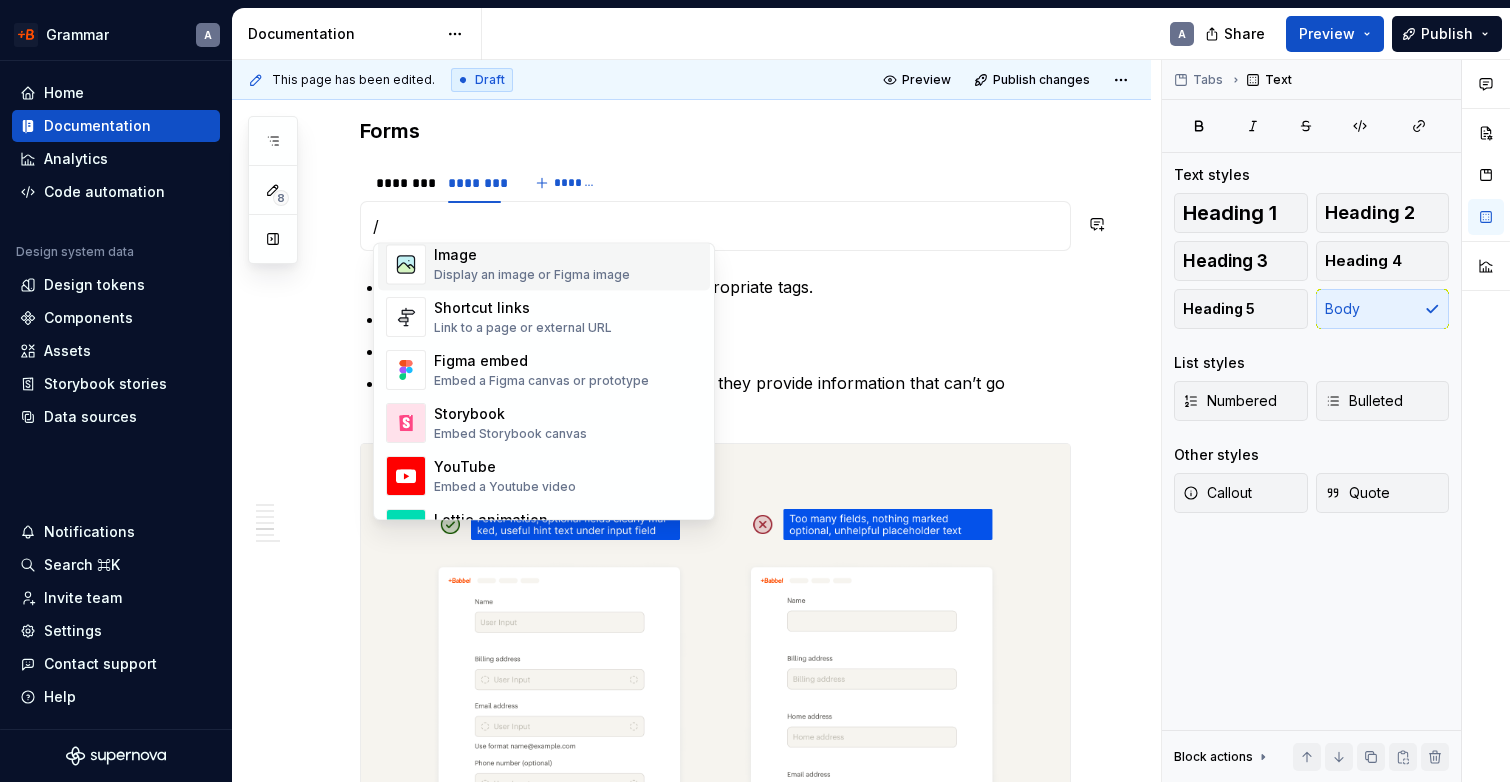 click on "Display an image or Figma image" at bounding box center (532, 276) 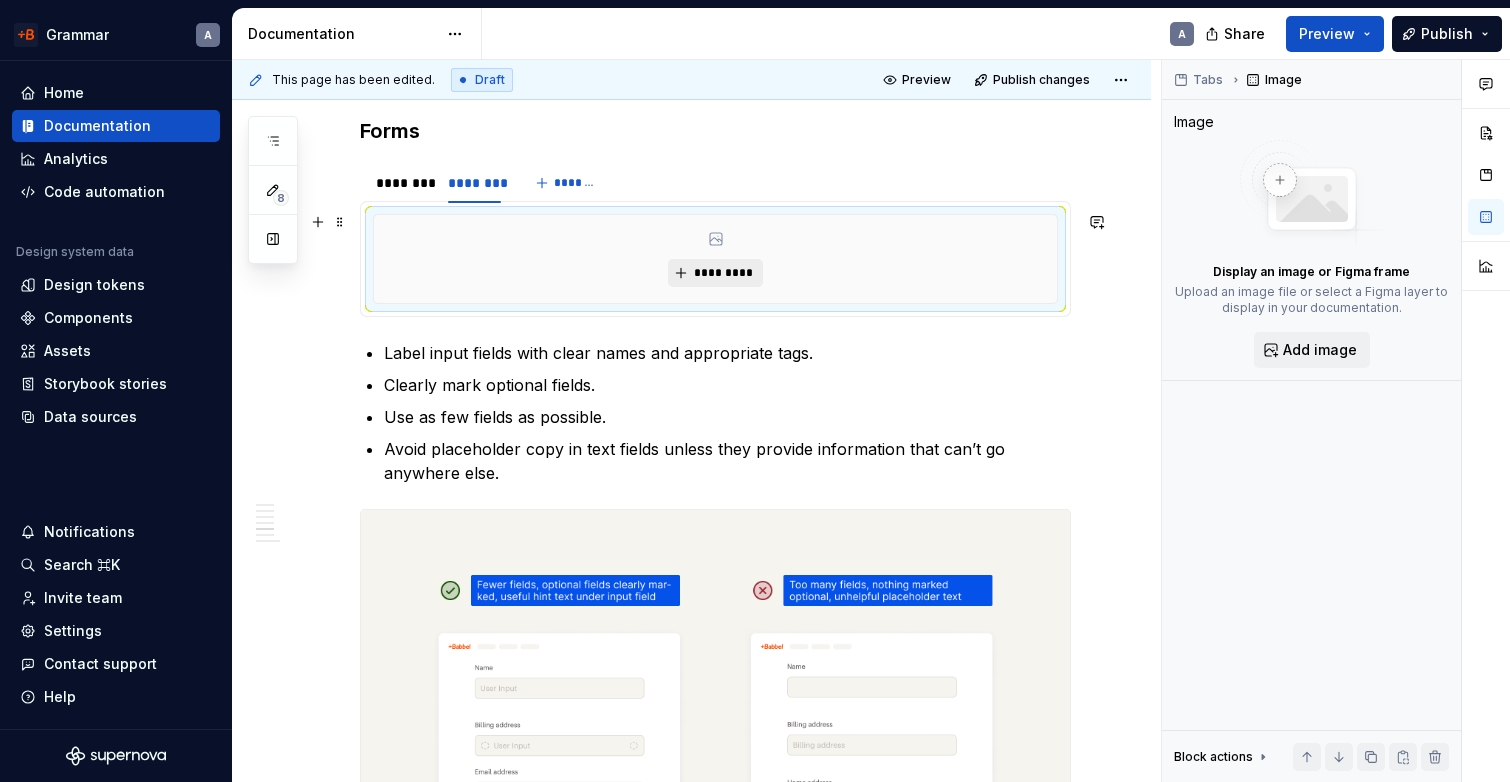 click on "*********" at bounding box center [723, 273] 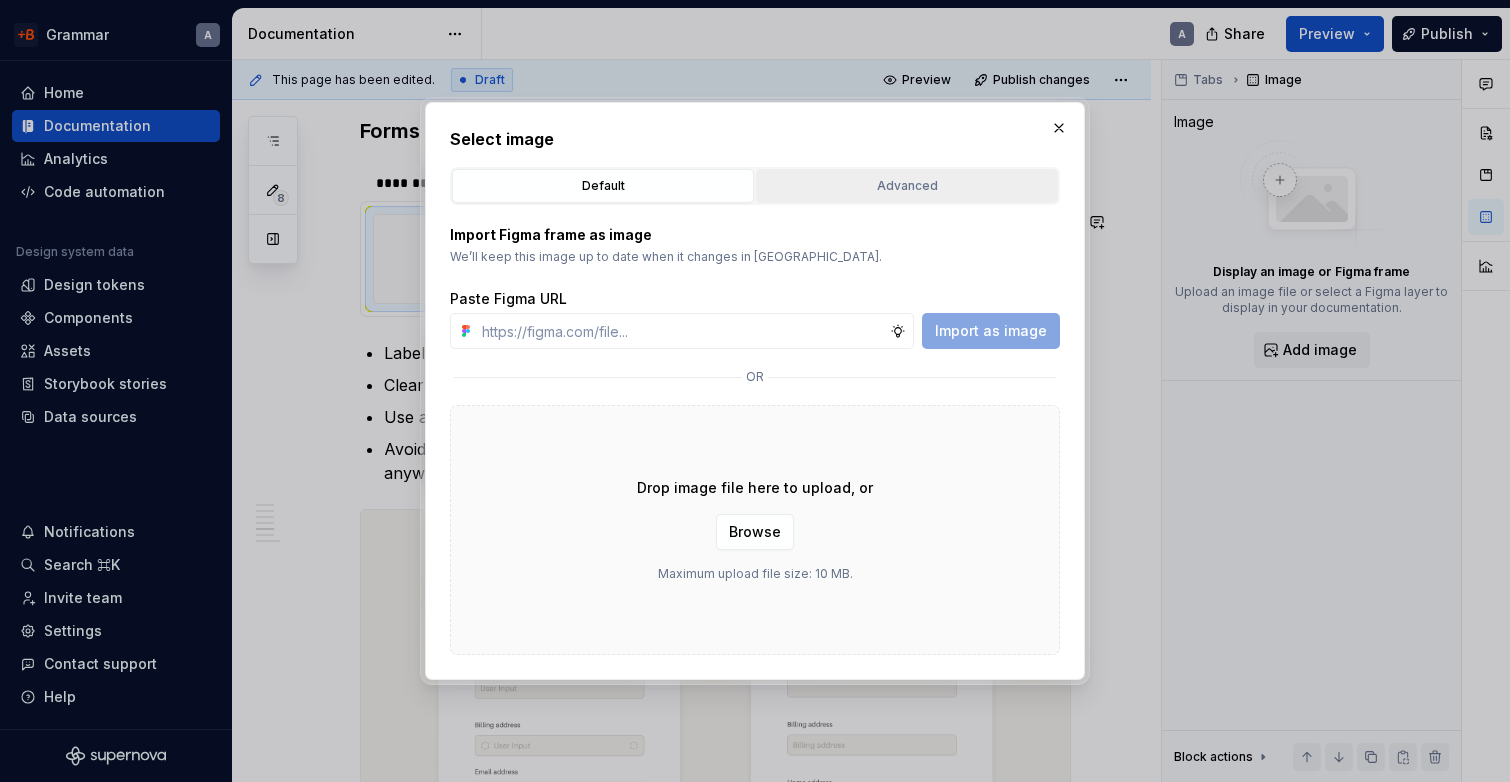 click on "Advanced" at bounding box center (907, 186) 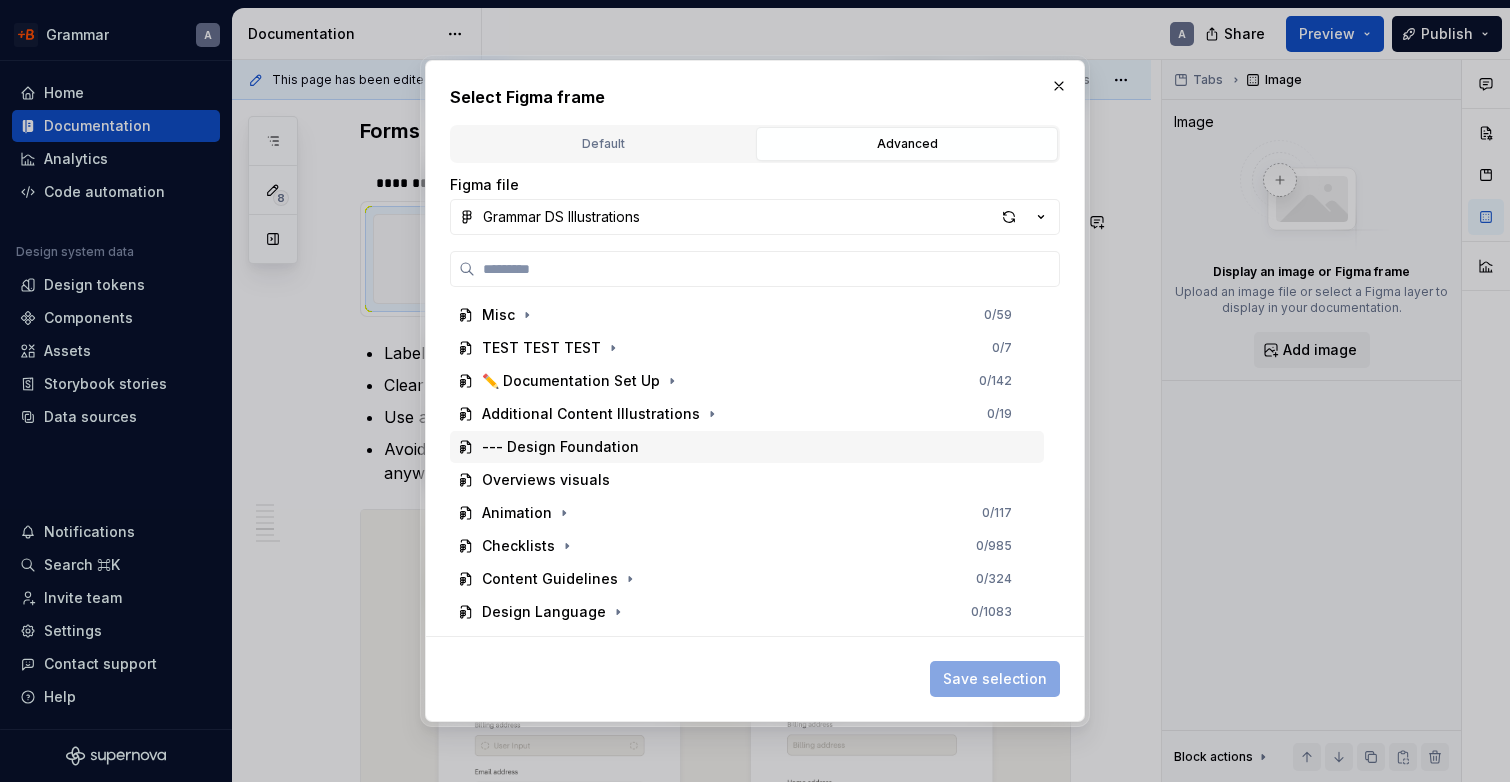 scroll, scrollTop: 176, scrollLeft: 0, axis: vertical 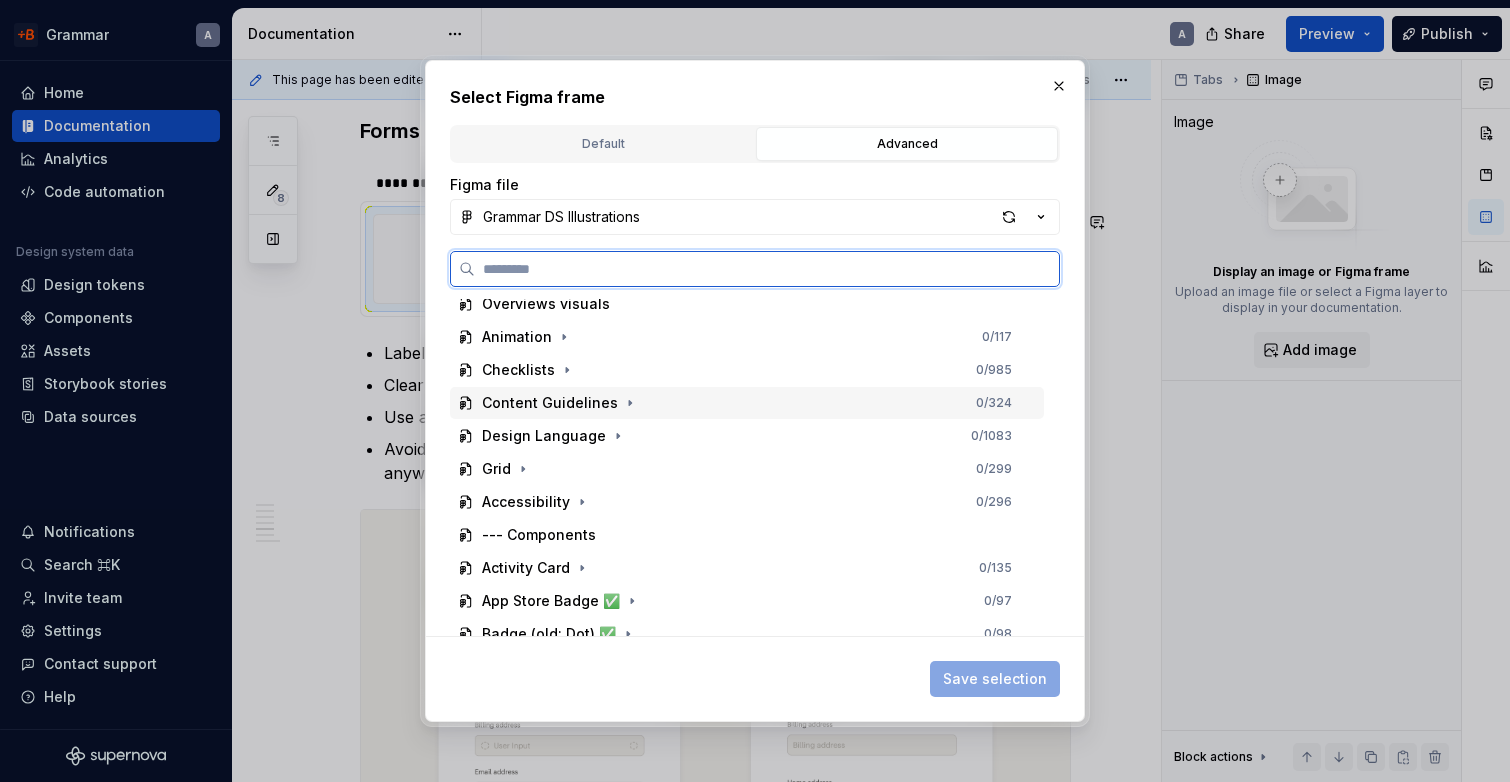 click on "Content Guidelines 0 / 324" at bounding box center (747, 403) 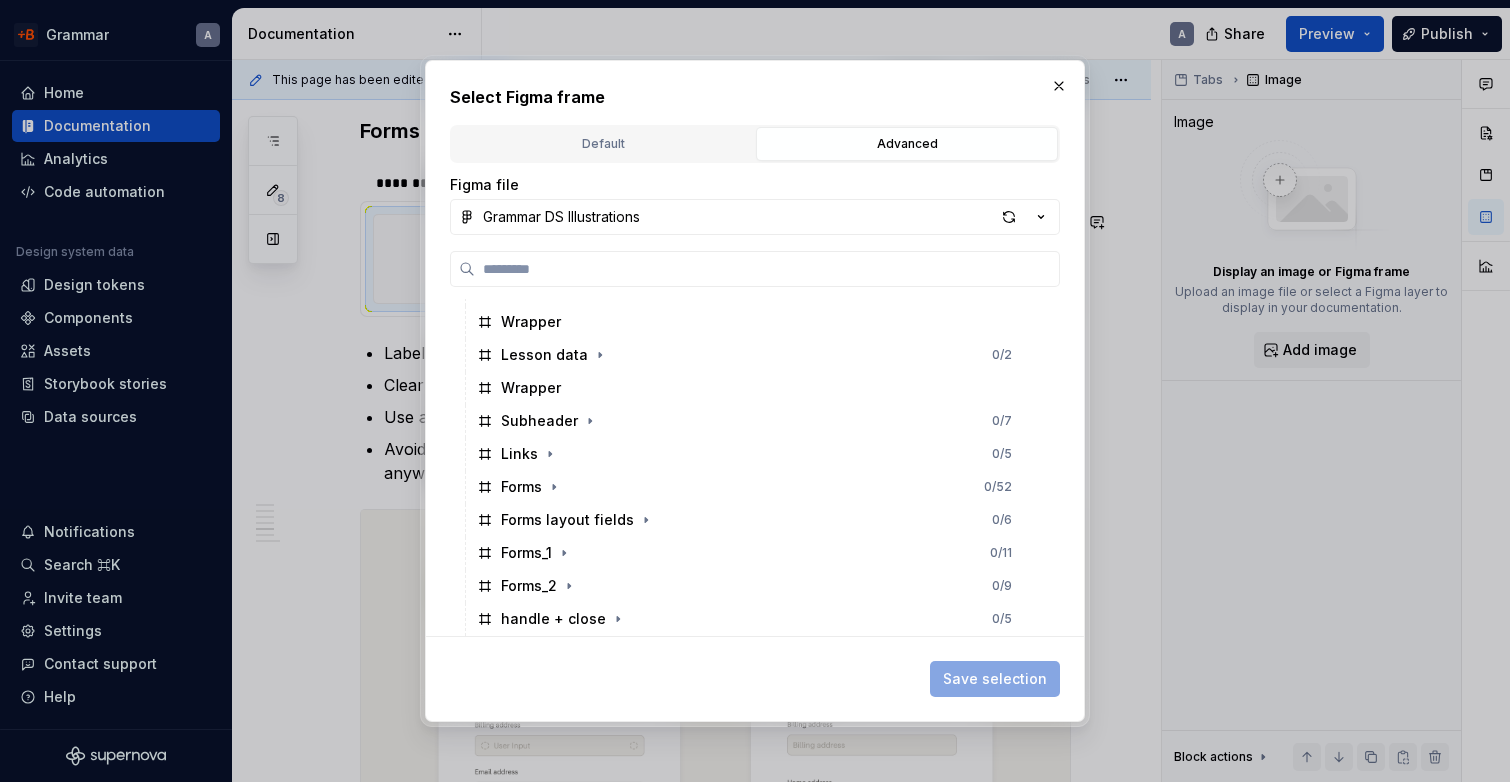 scroll, scrollTop: 831, scrollLeft: 0, axis: vertical 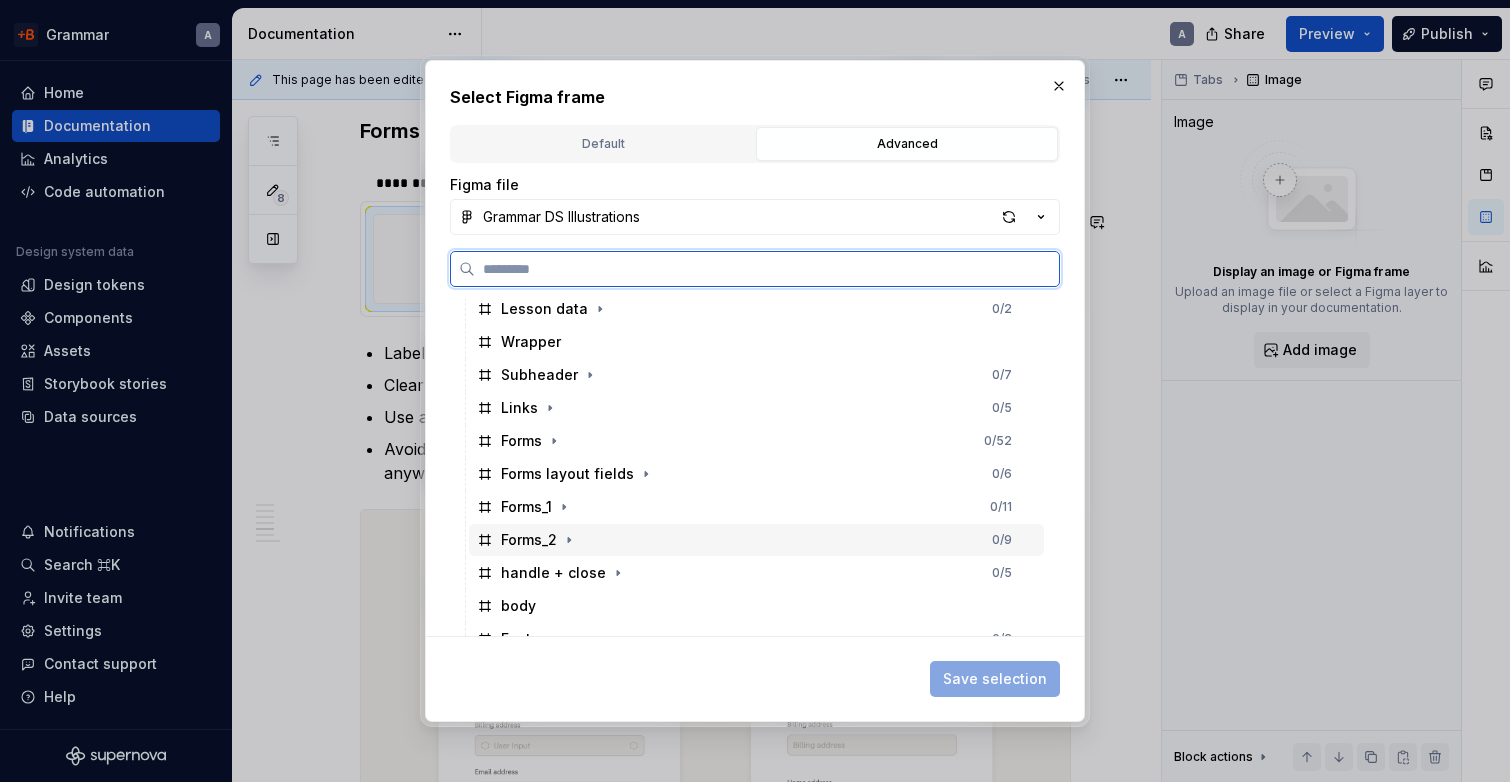 click on "Forms_2 0 / 9" at bounding box center (756, 540) 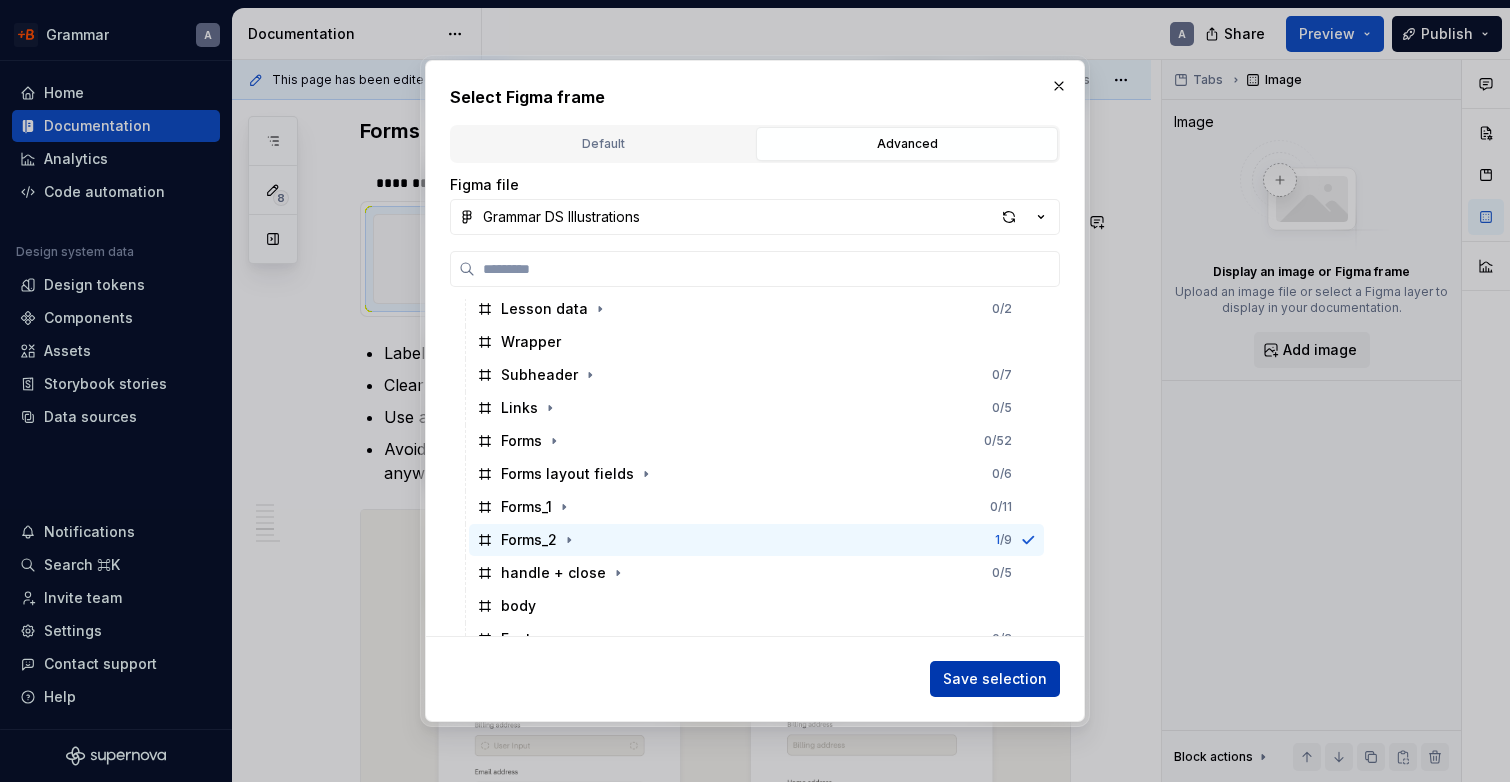 click on "Save selection" at bounding box center (995, 679) 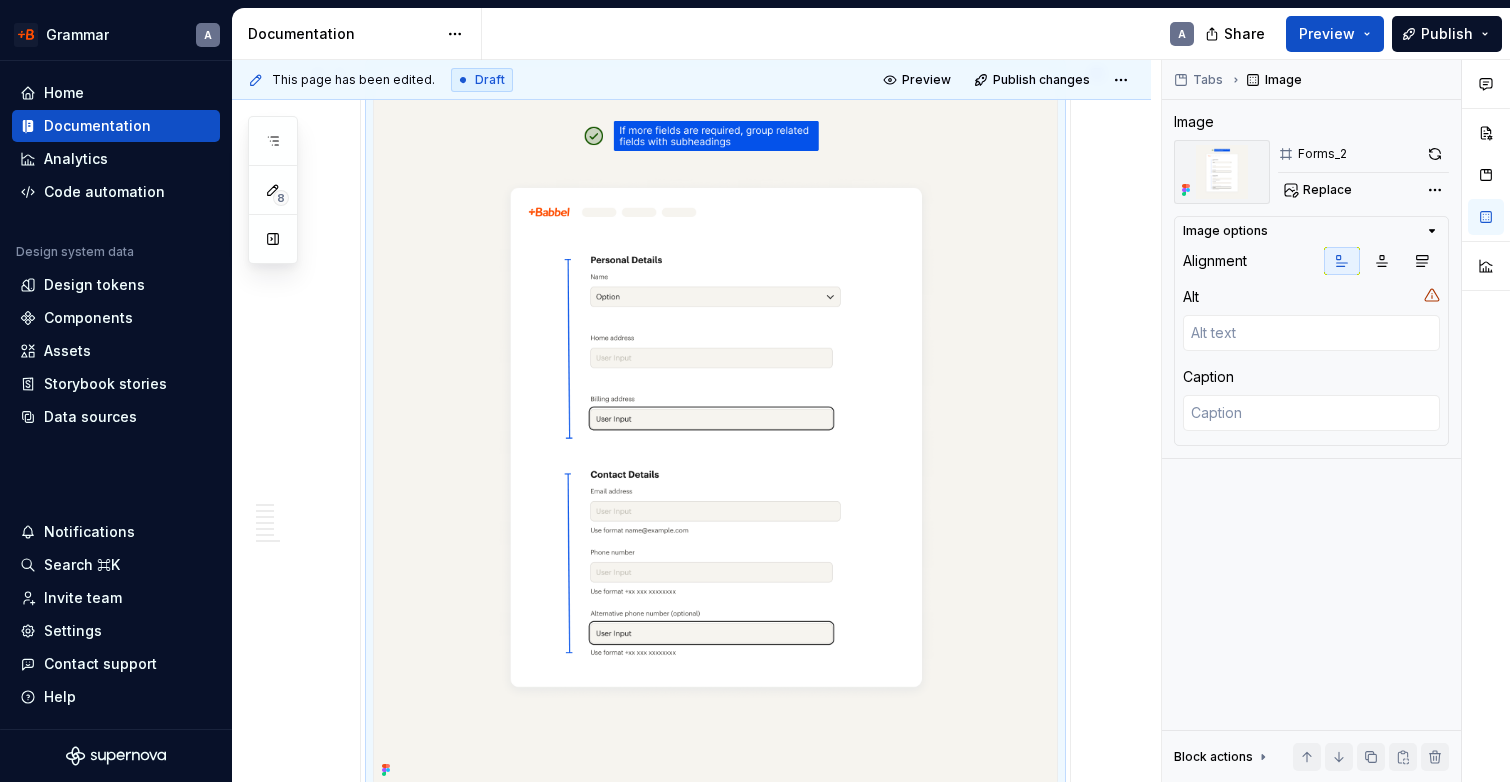 scroll, scrollTop: 2421, scrollLeft: 0, axis: vertical 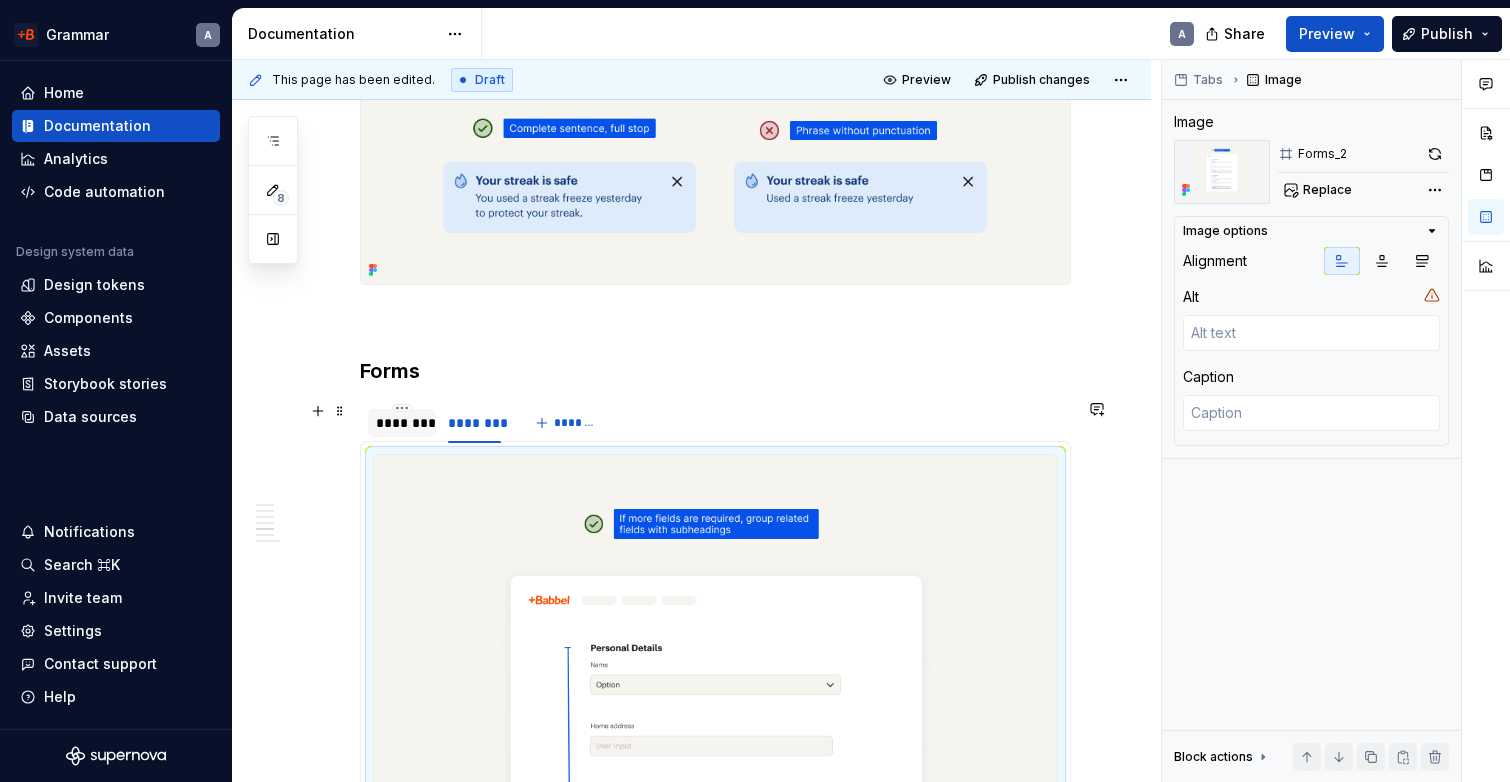 click on "********" at bounding box center [402, 423] 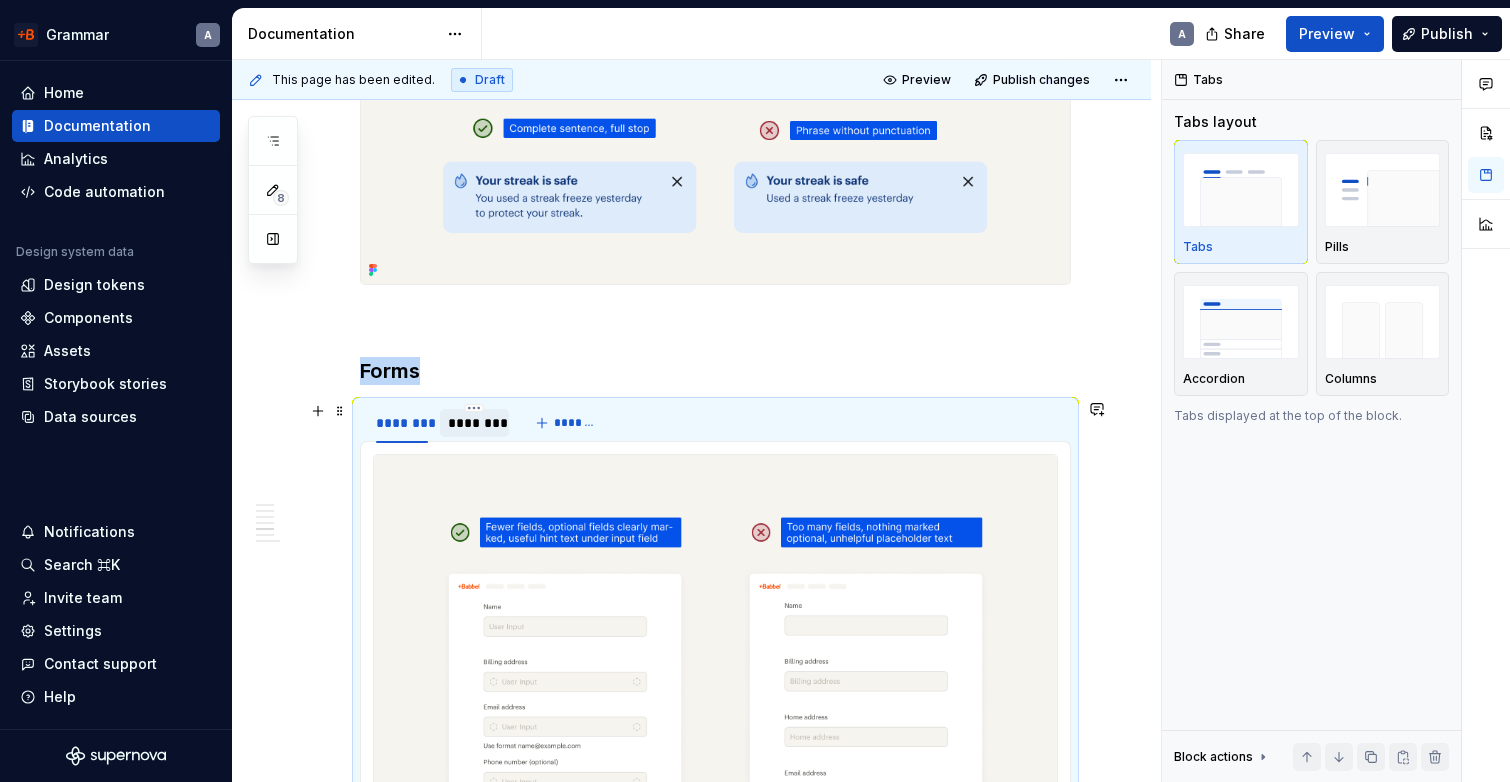 click on "********" at bounding box center (474, 423) 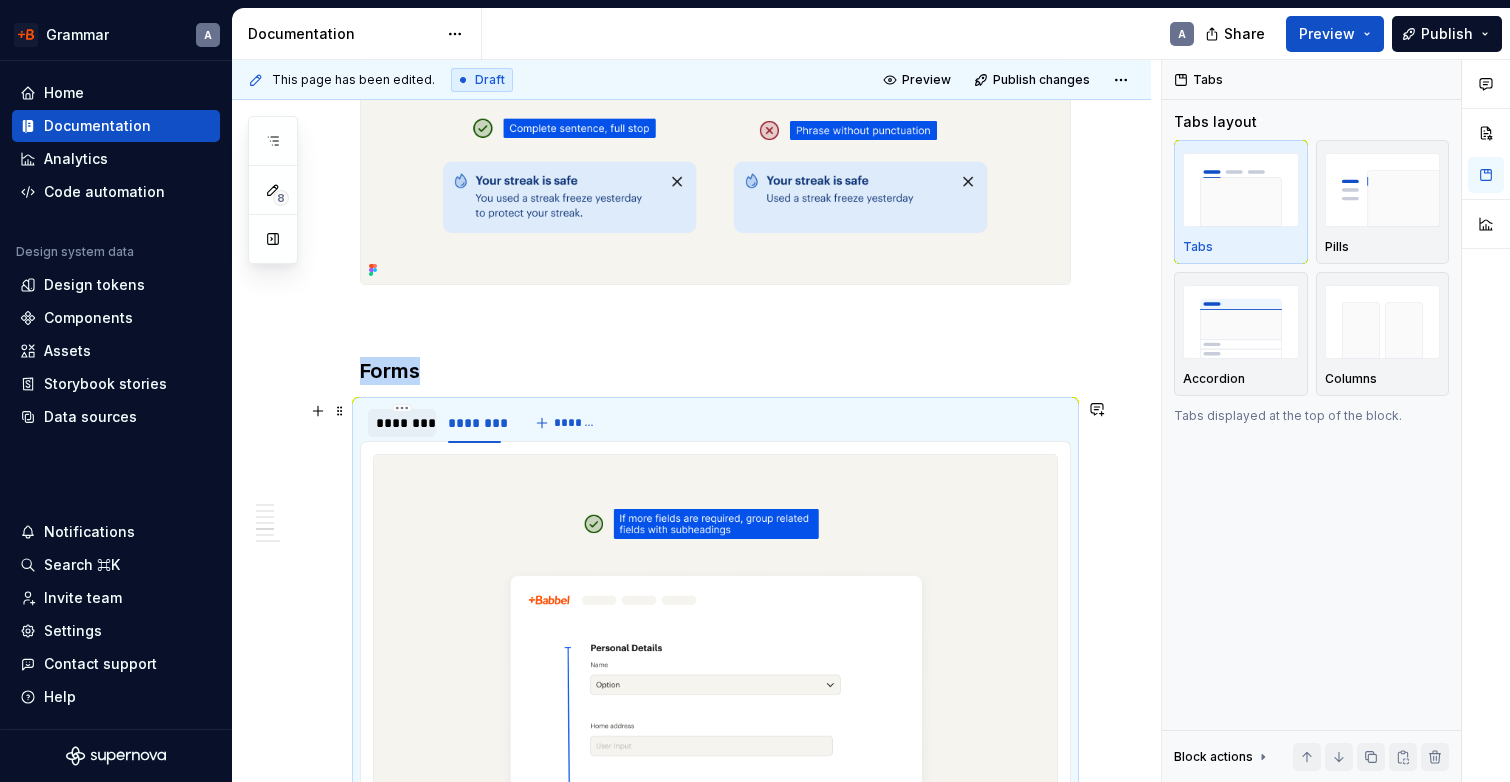 click on "********" at bounding box center (402, 423) 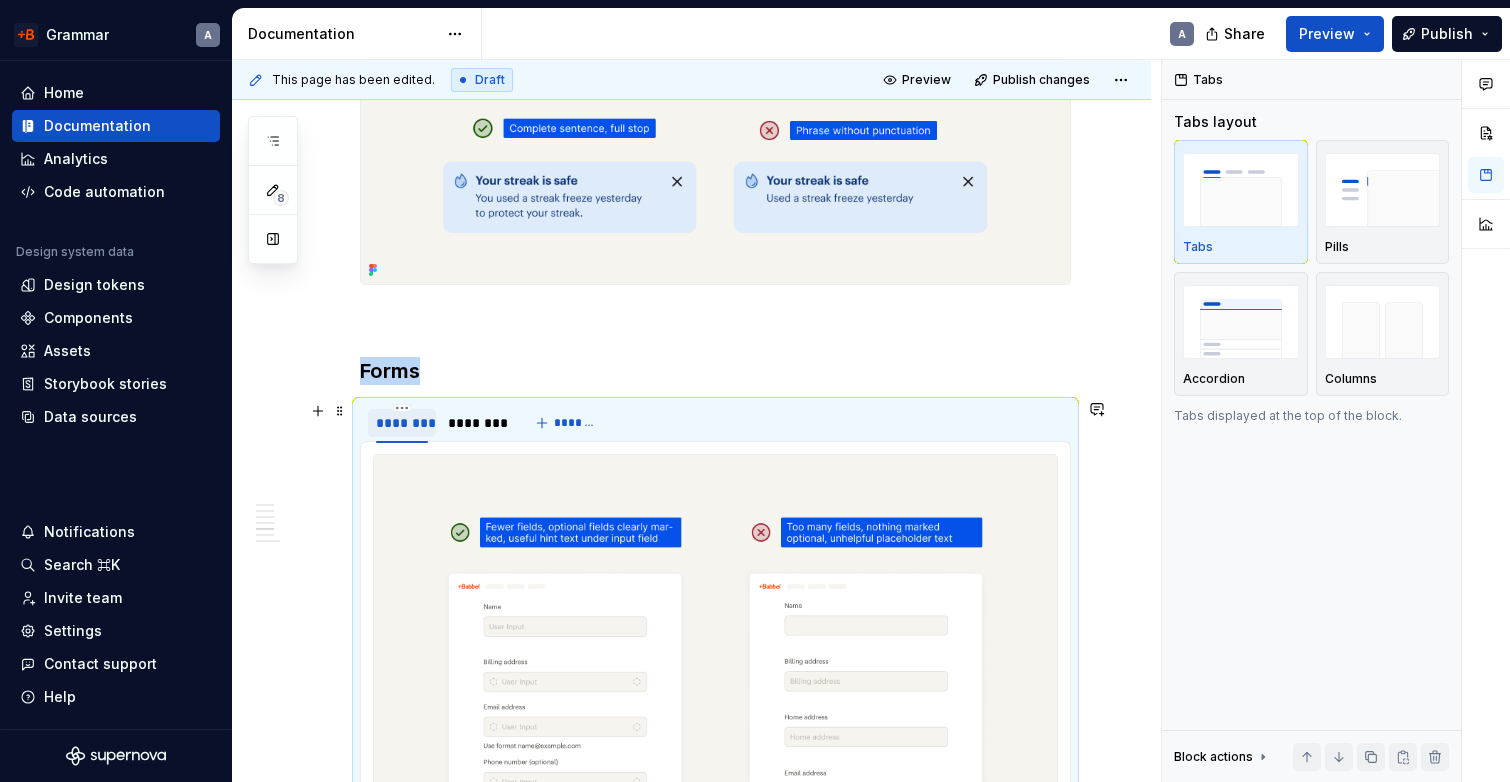 click on "********" at bounding box center [402, 423] 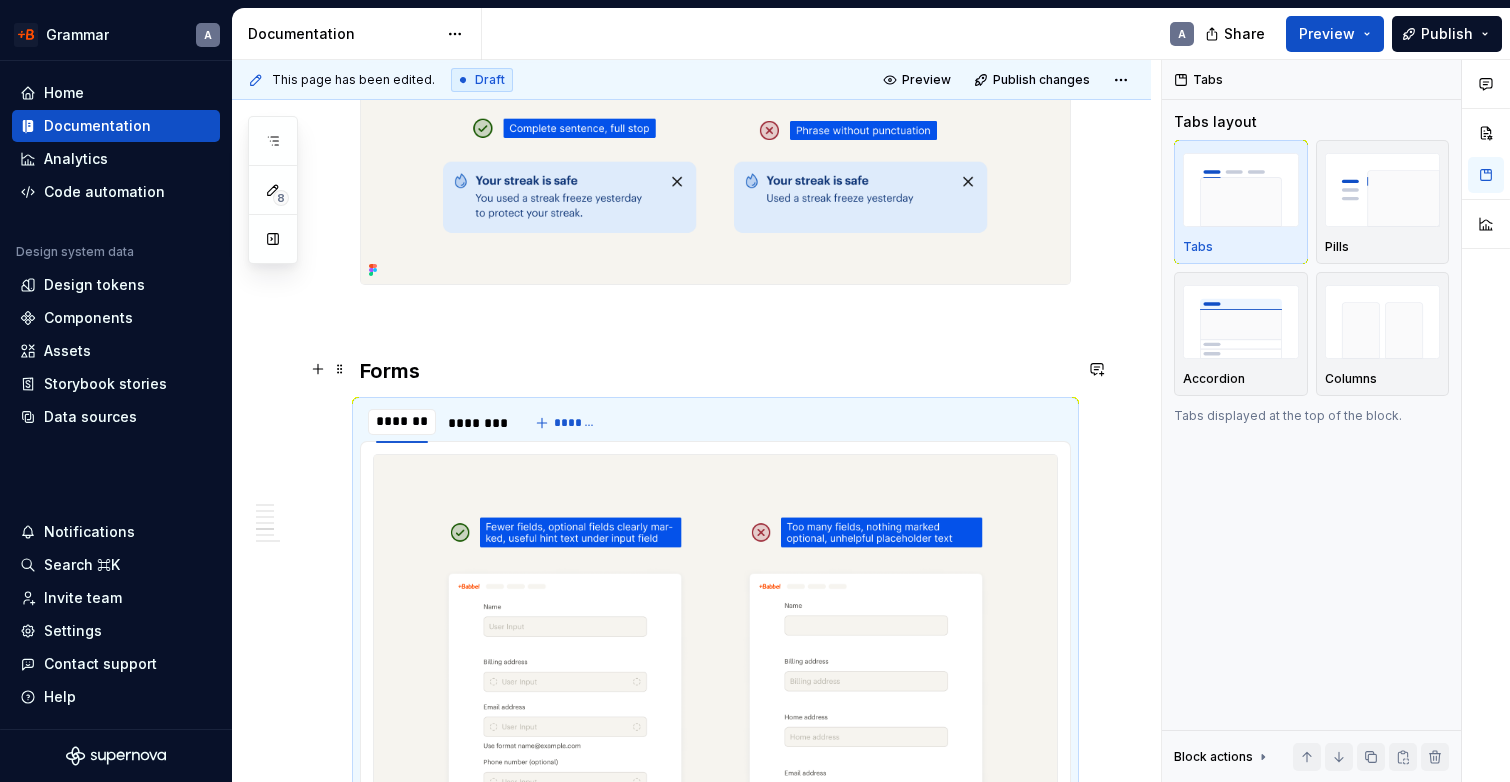 click on "Forms" at bounding box center [715, 371] 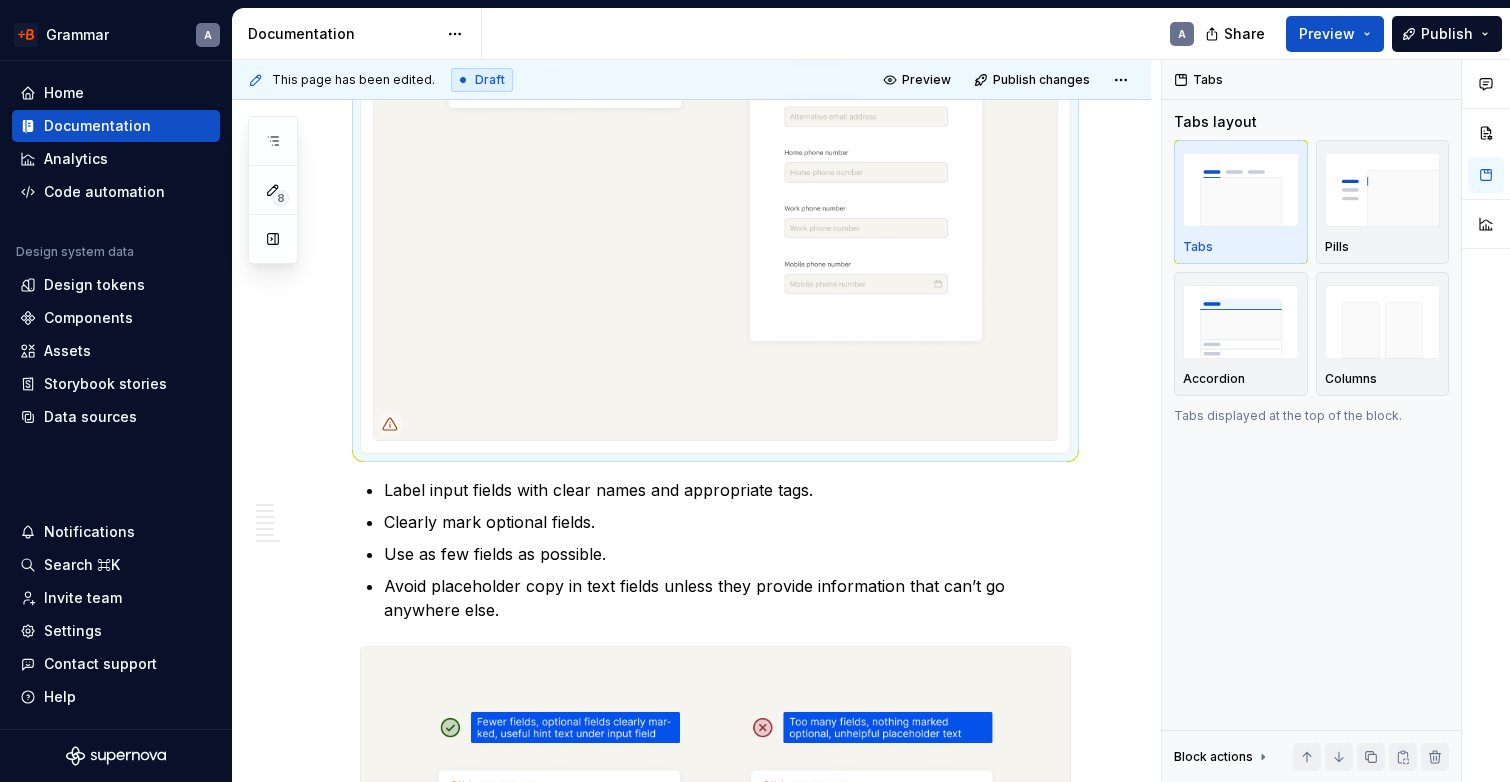 scroll, scrollTop: 3447, scrollLeft: 0, axis: vertical 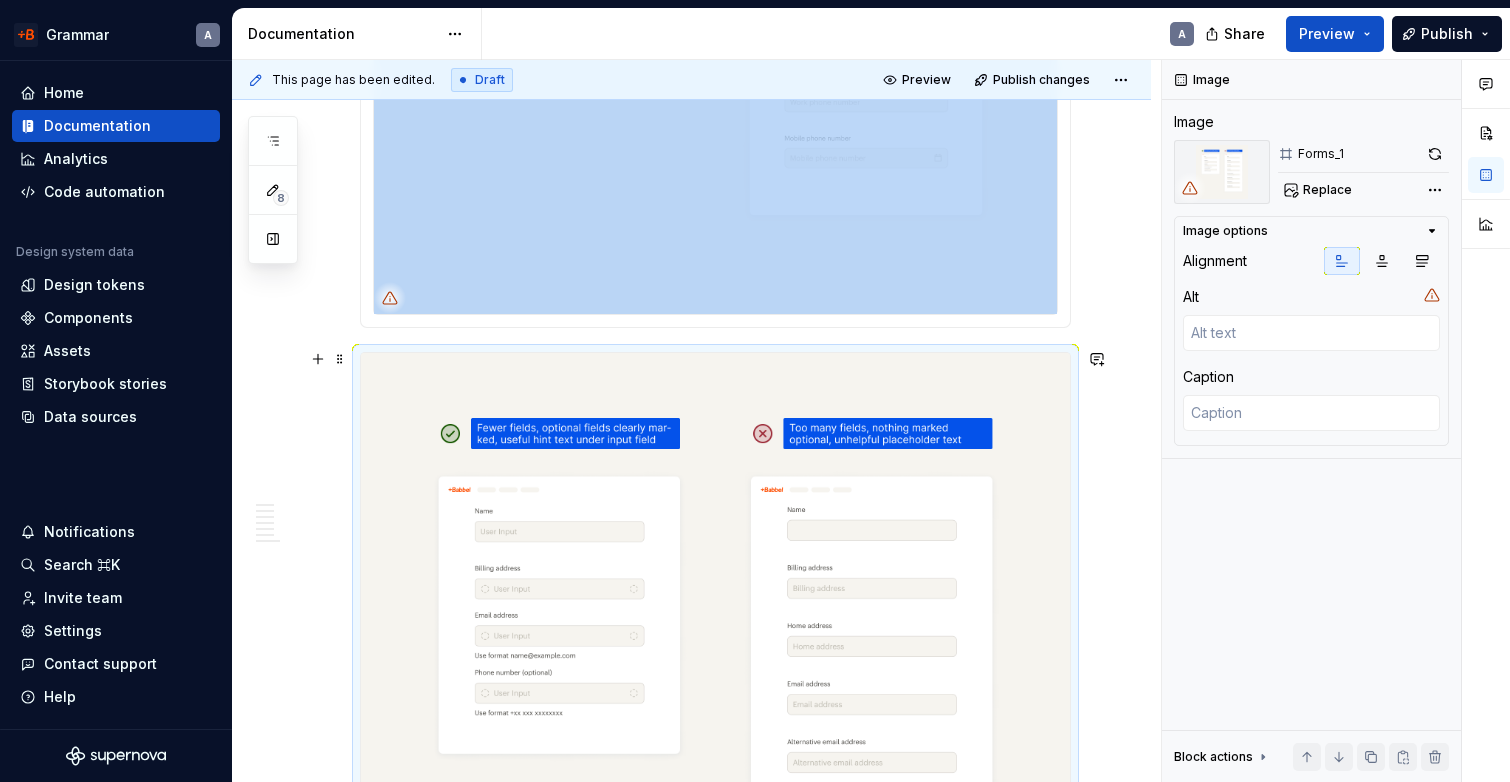 click at bounding box center (715, 725) 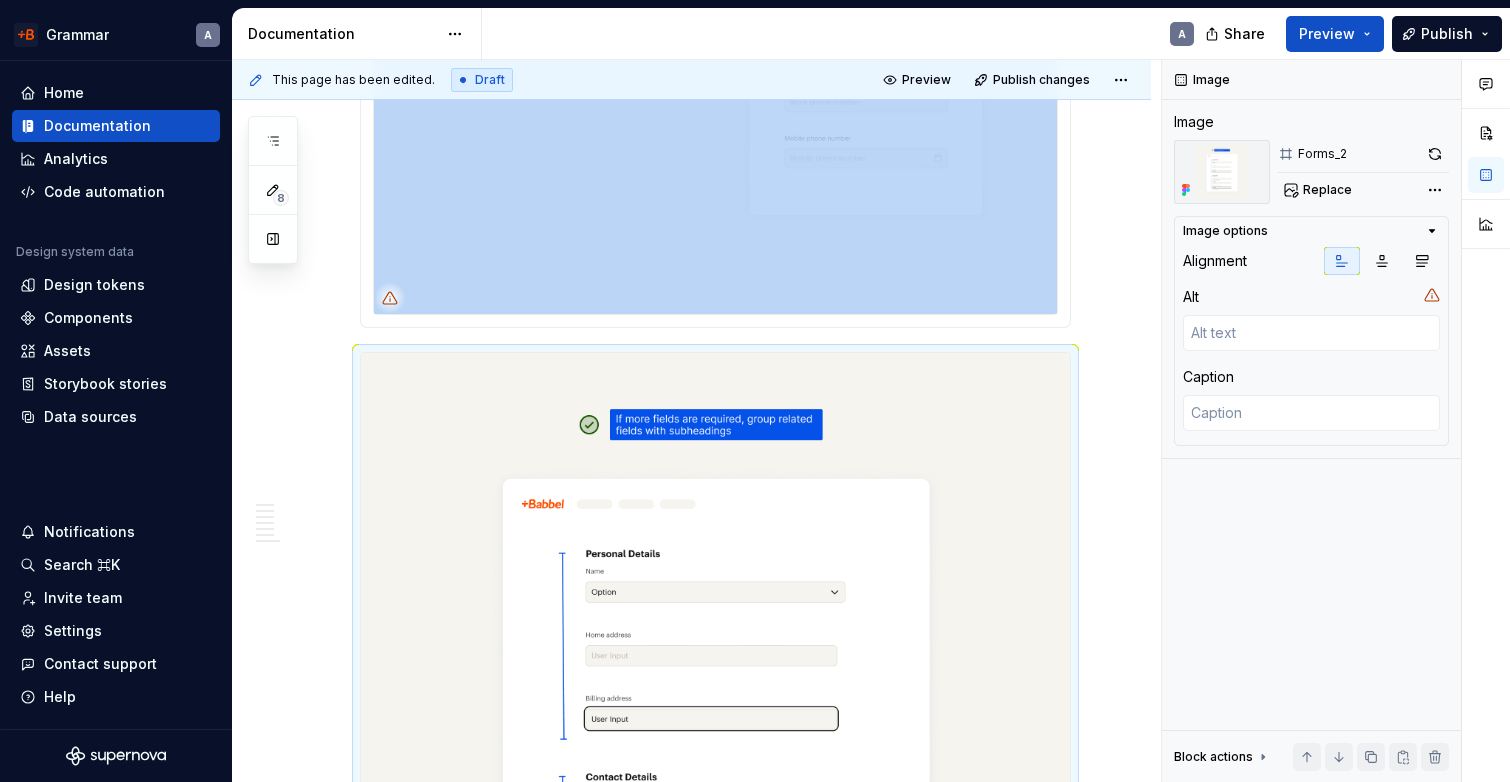 click at bounding box center (715, 725) 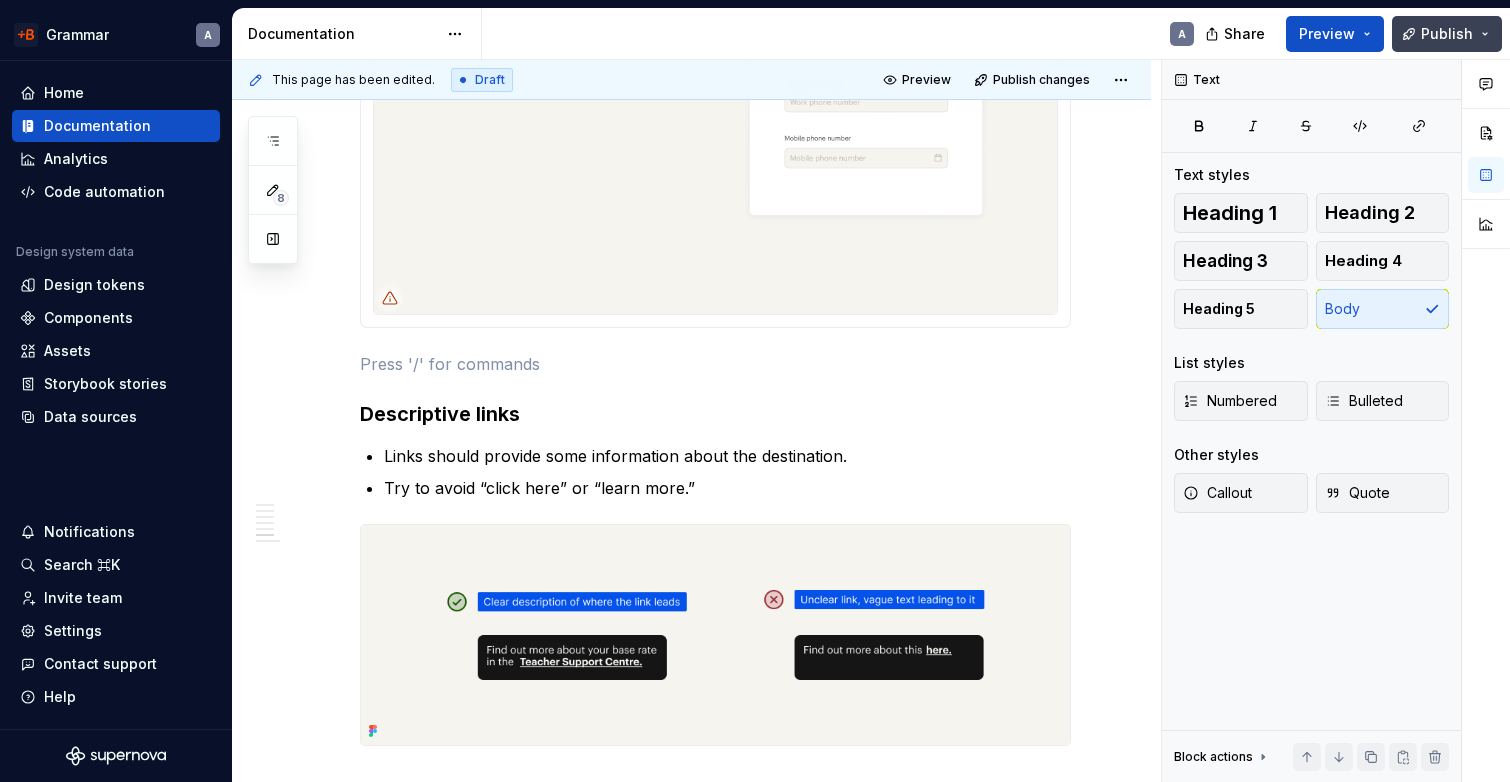click on "Publish" at bounding box center (1447, 34) 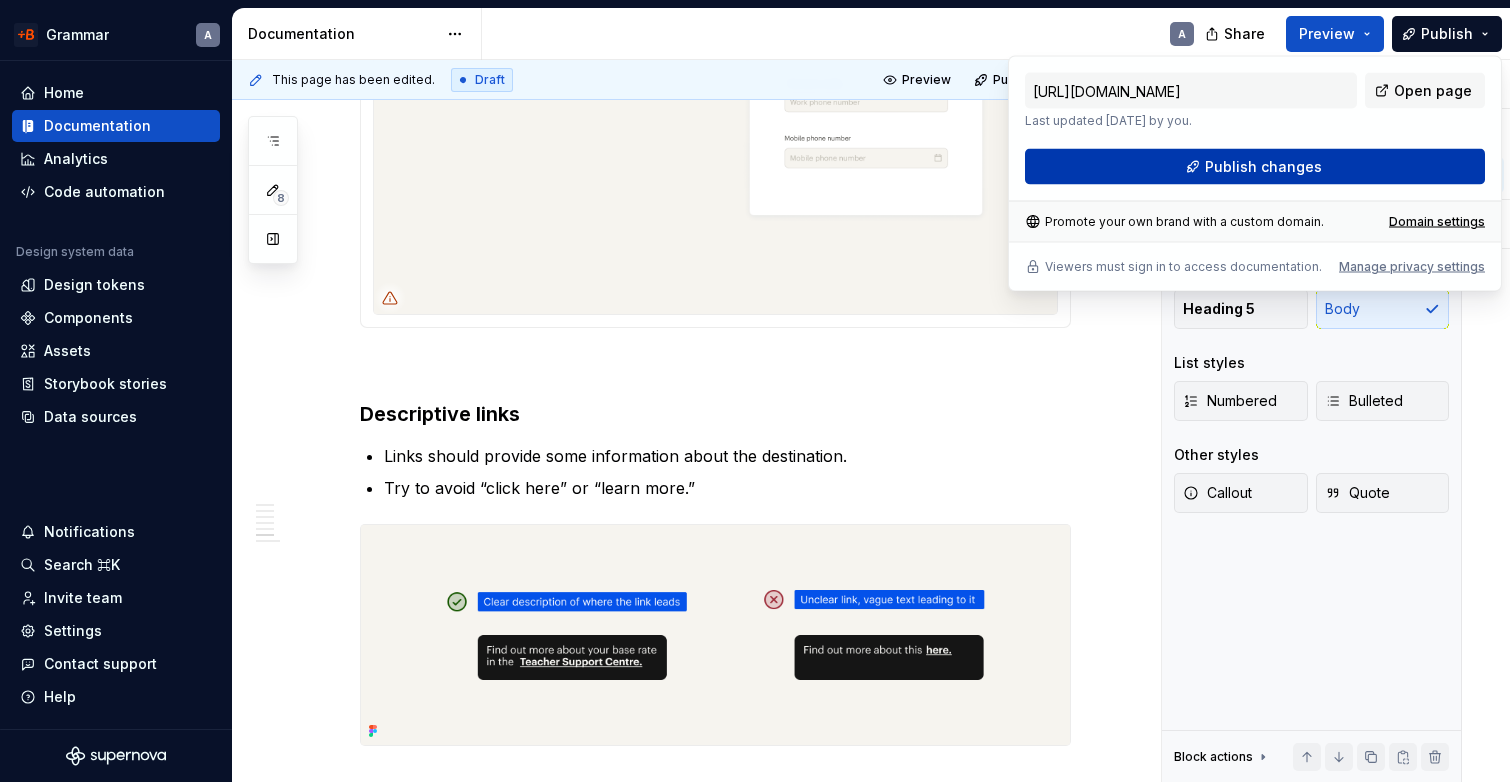 click on "Publish changes" at bounding box center [1255, 167] 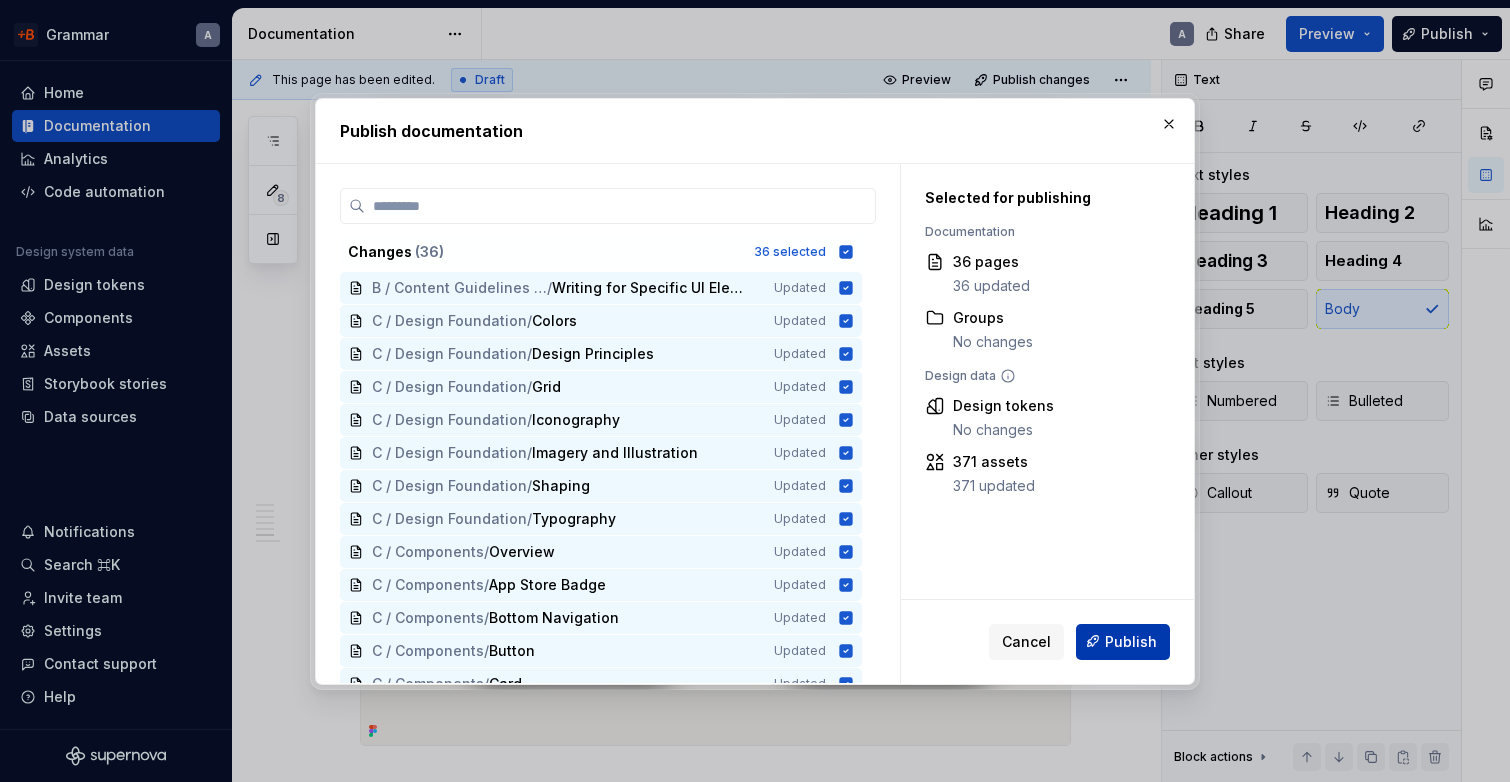 click on "Publish" at bounding box center [1123, 641] 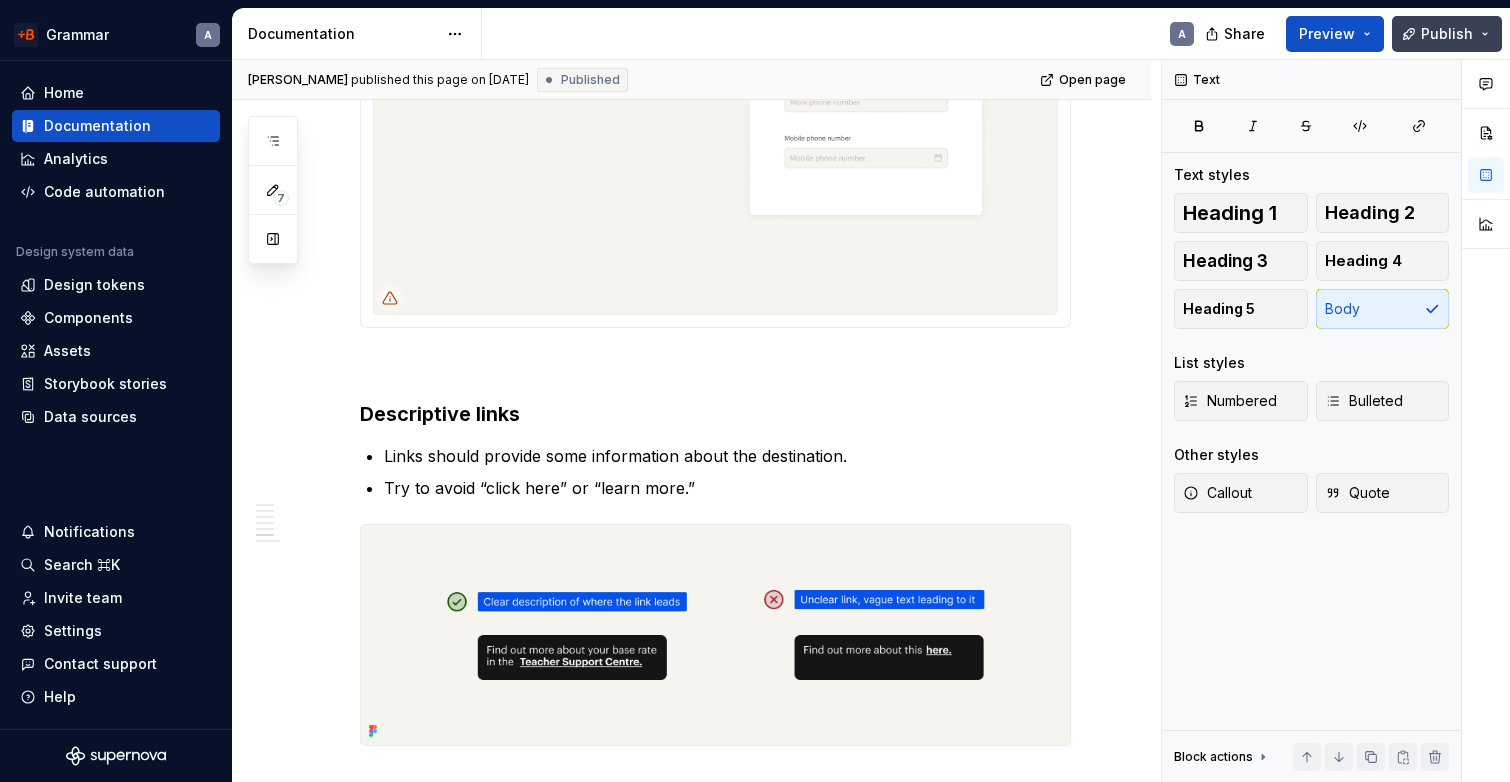 click on "Publish" at bounding box center [1447, 34] 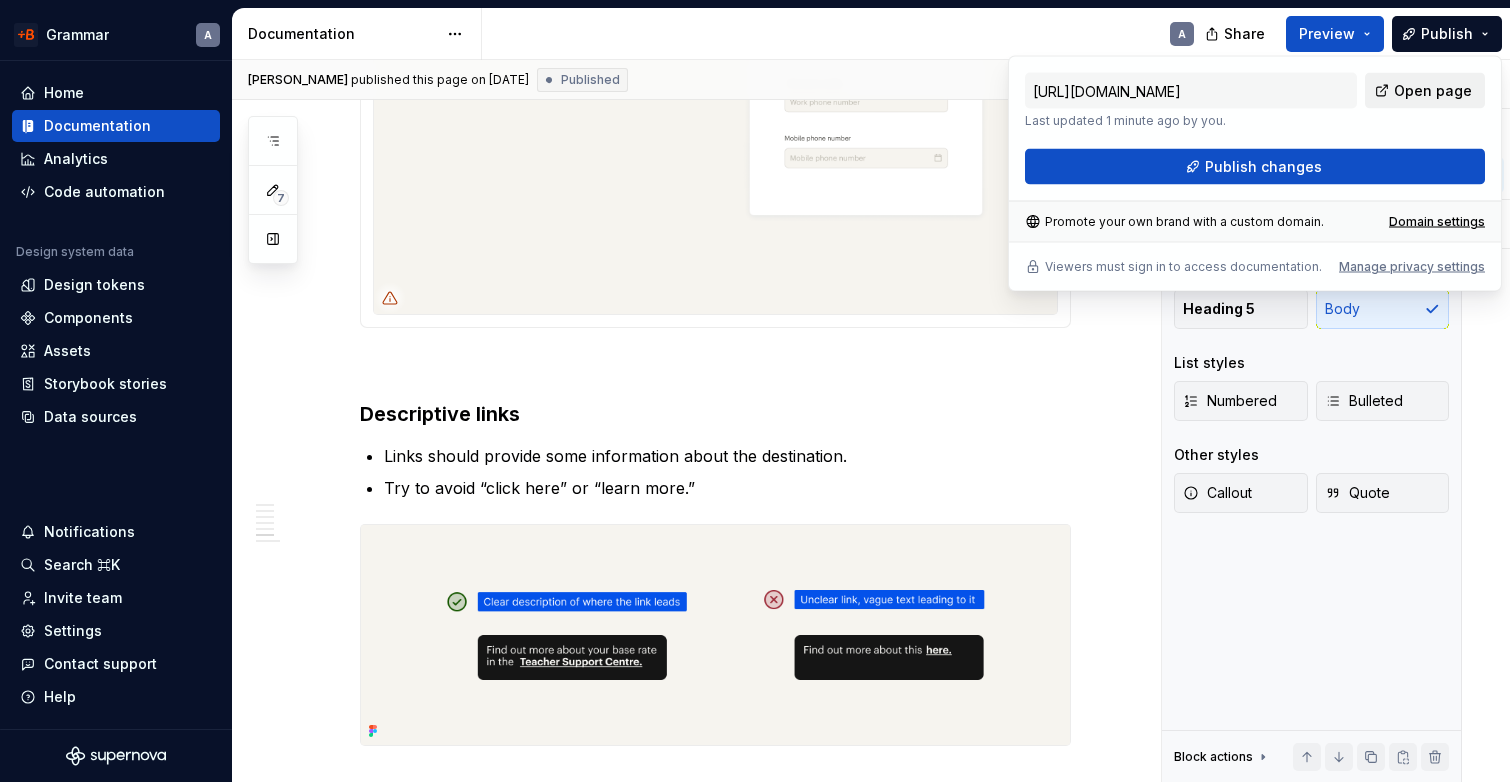 click on "Open page" at bounding box center [1425, 91] 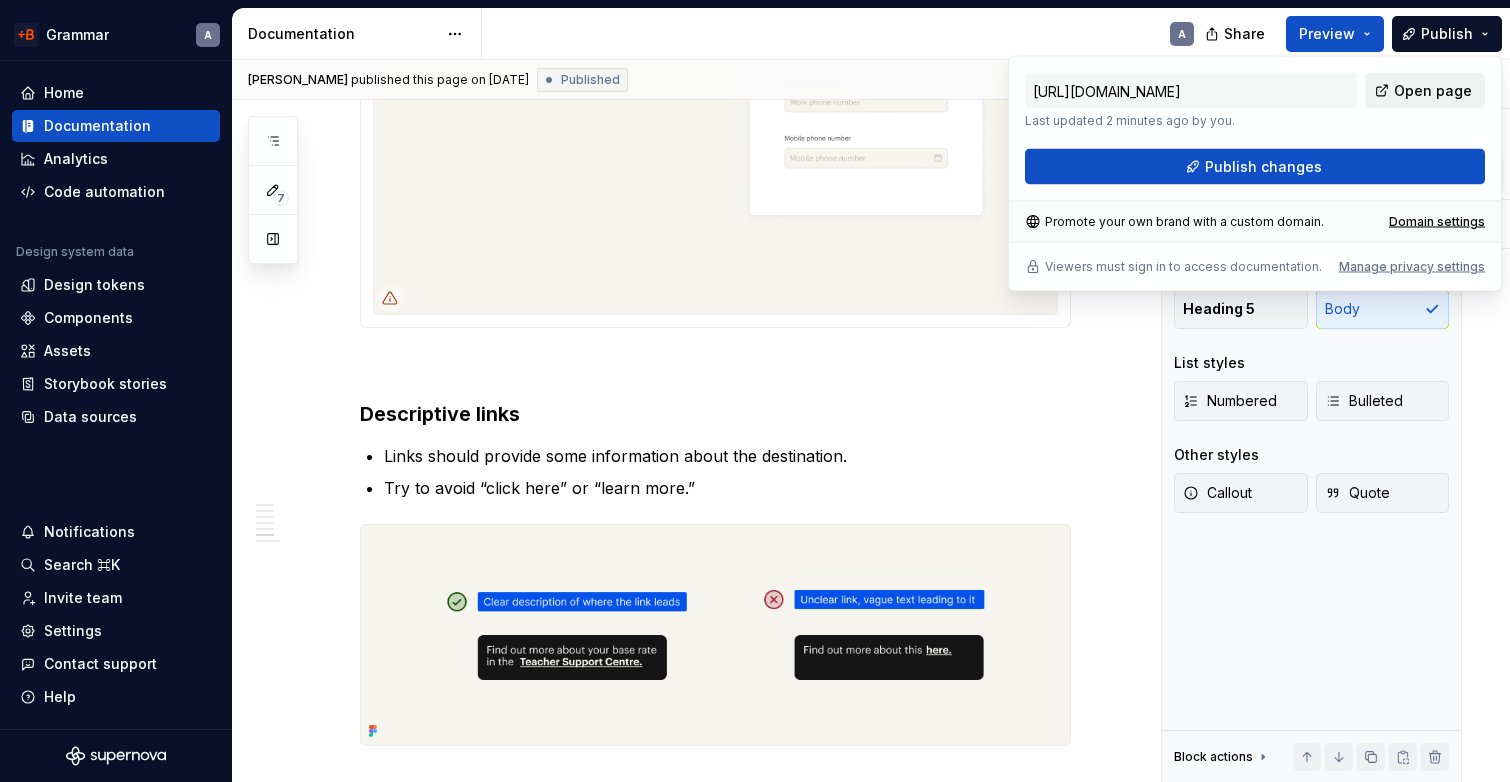 type on "*" 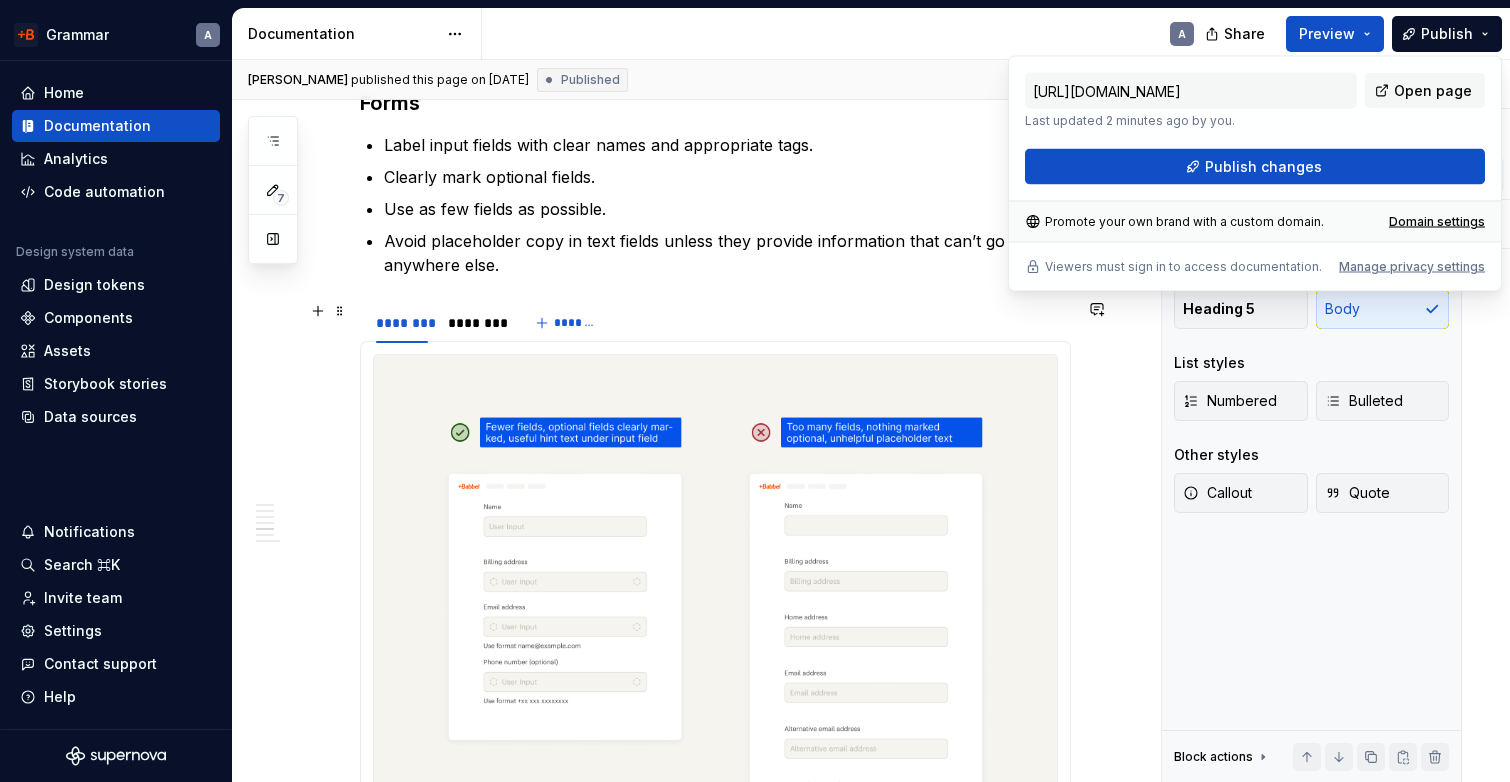 scroll, scrollTop: 2646, scrollLeft: 0, axis: vertical 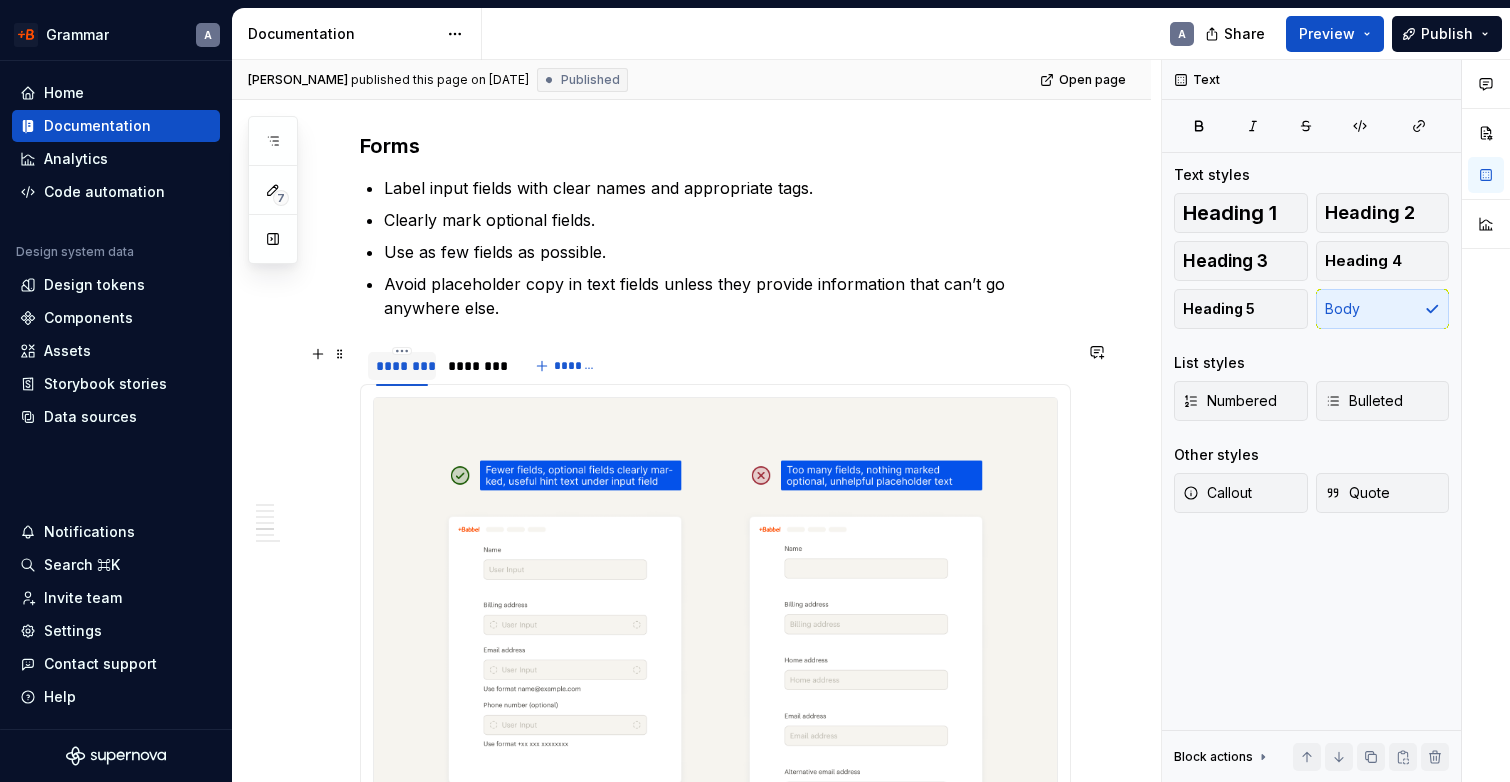 click on "********" at bounding box center [402, 366] 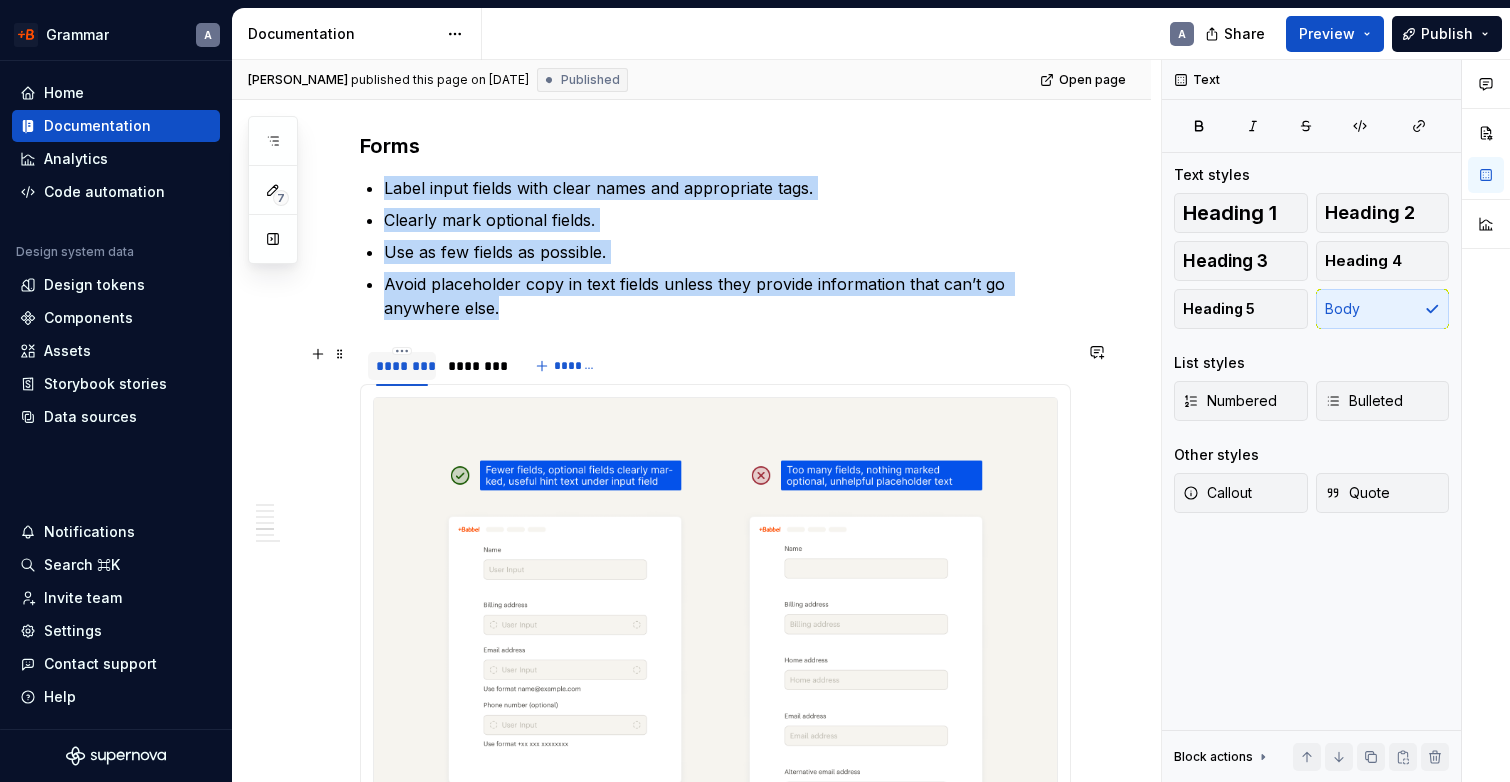 click on "********" at bounding box center (402, 366) 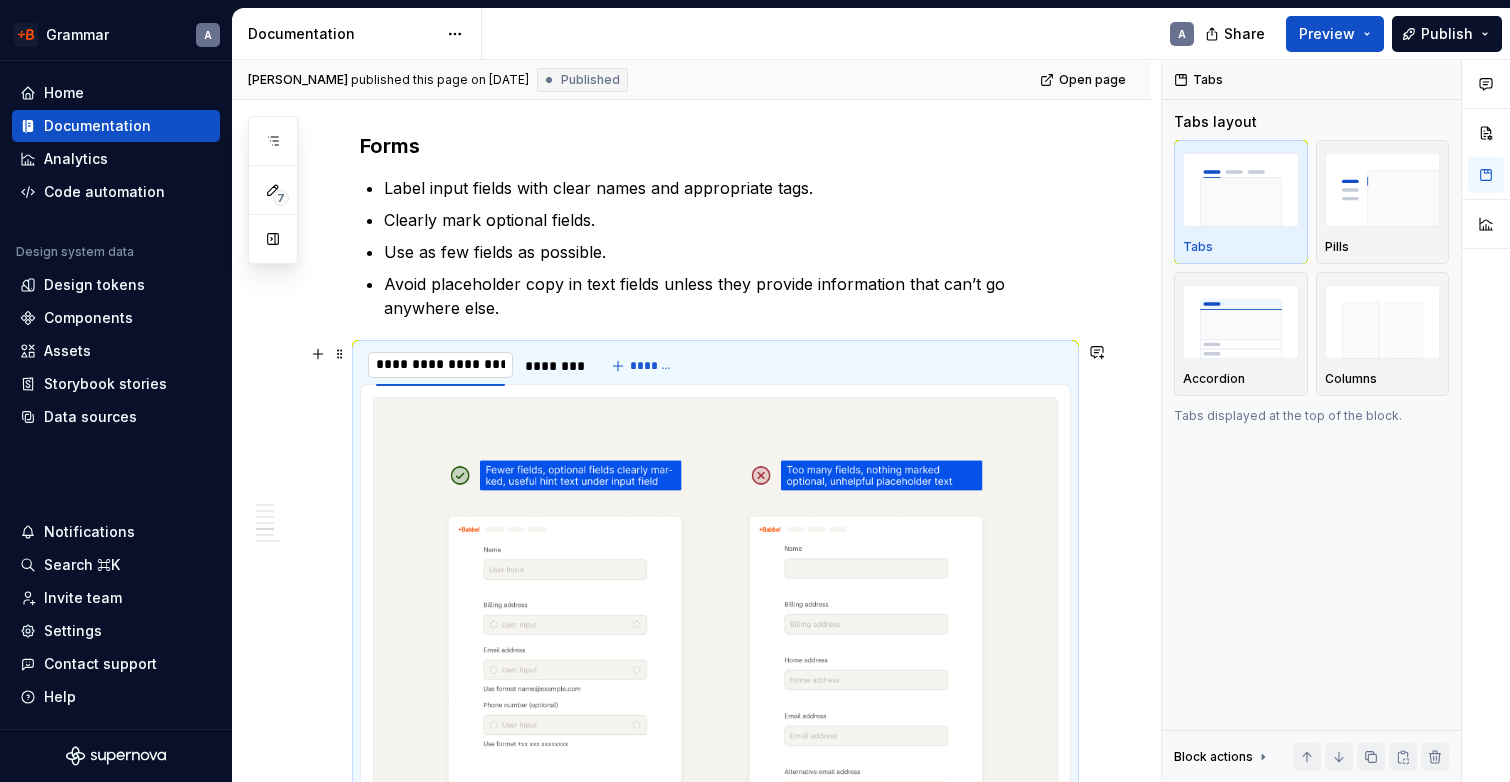 type on "**********" 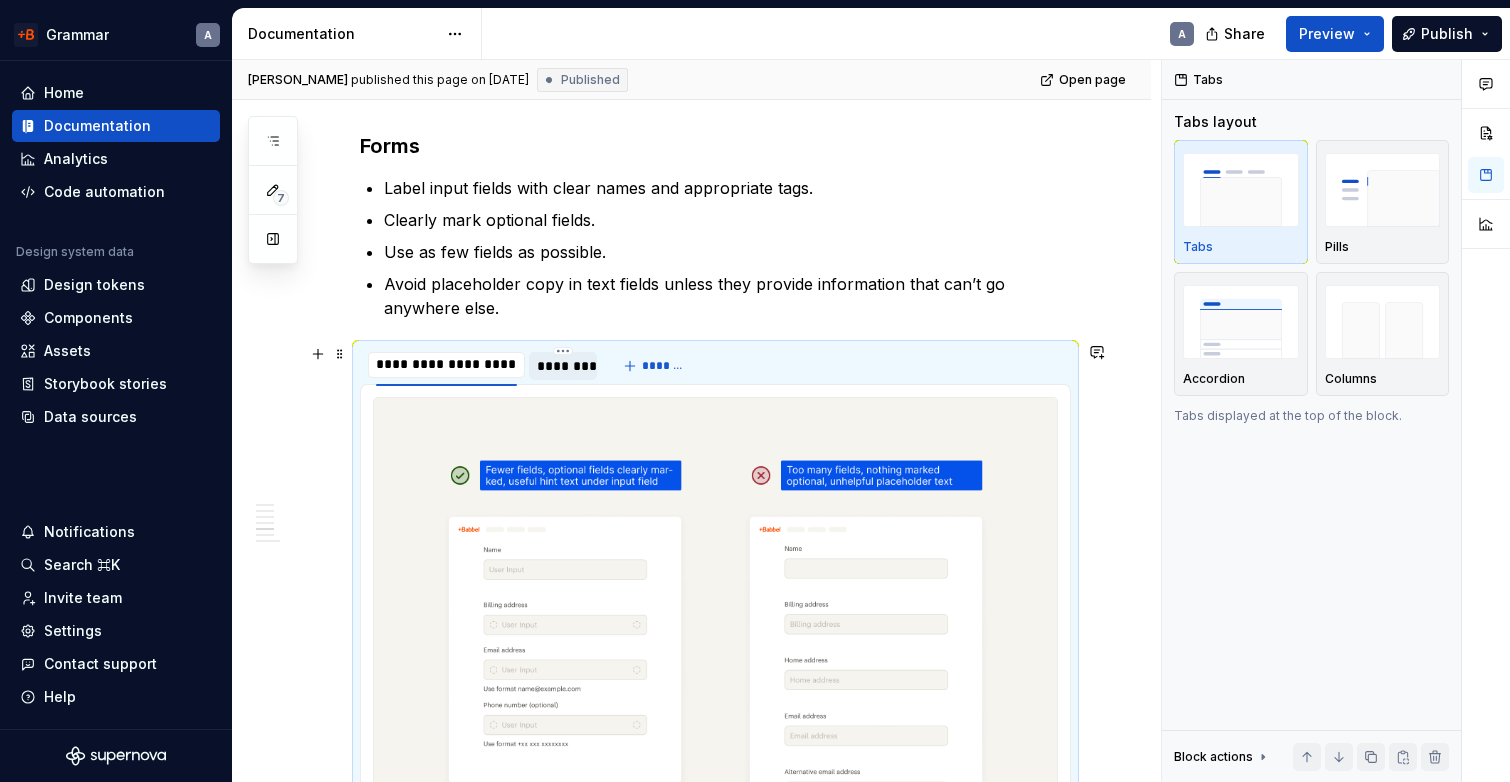 click on "********" at bounding box center [563, 366] 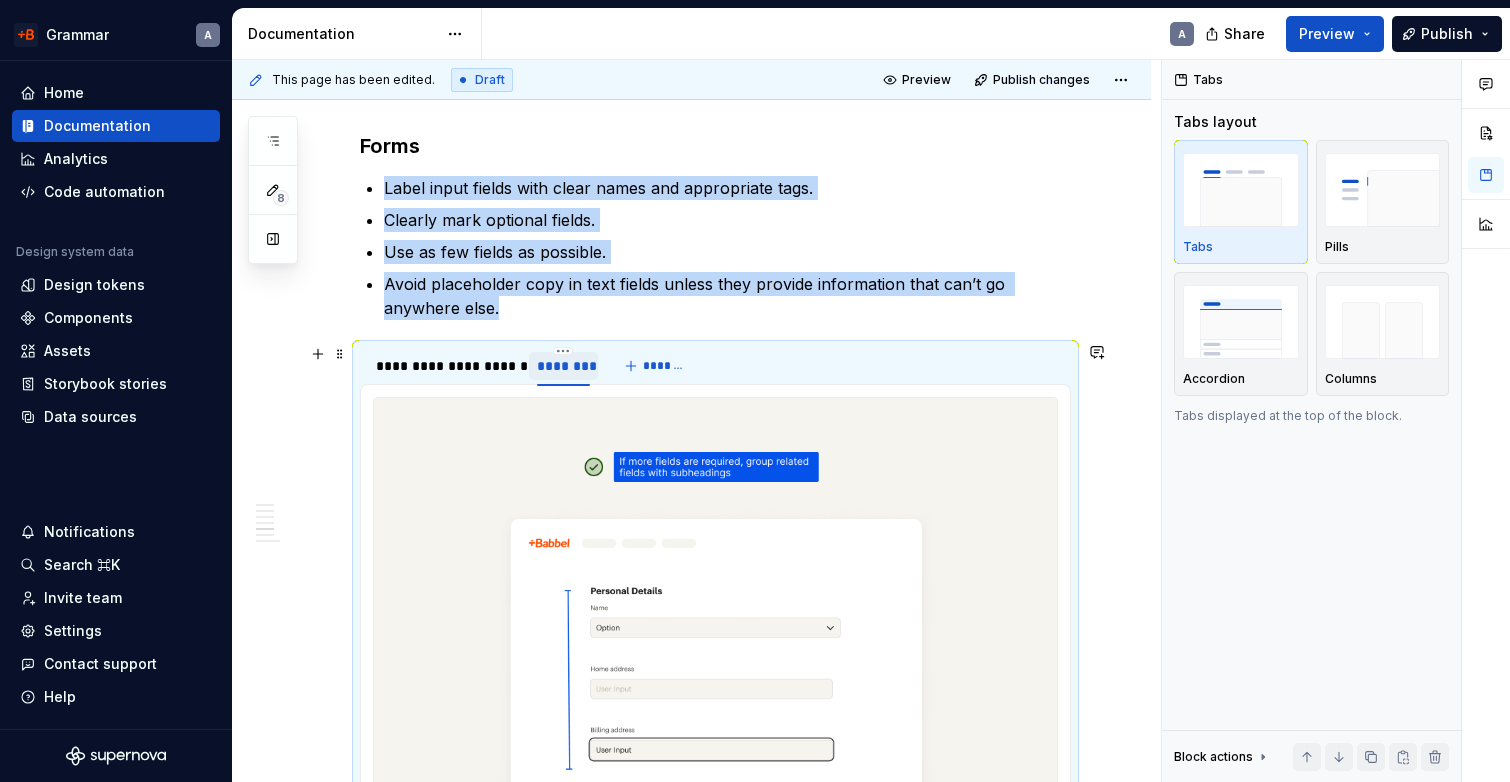 type on "*" 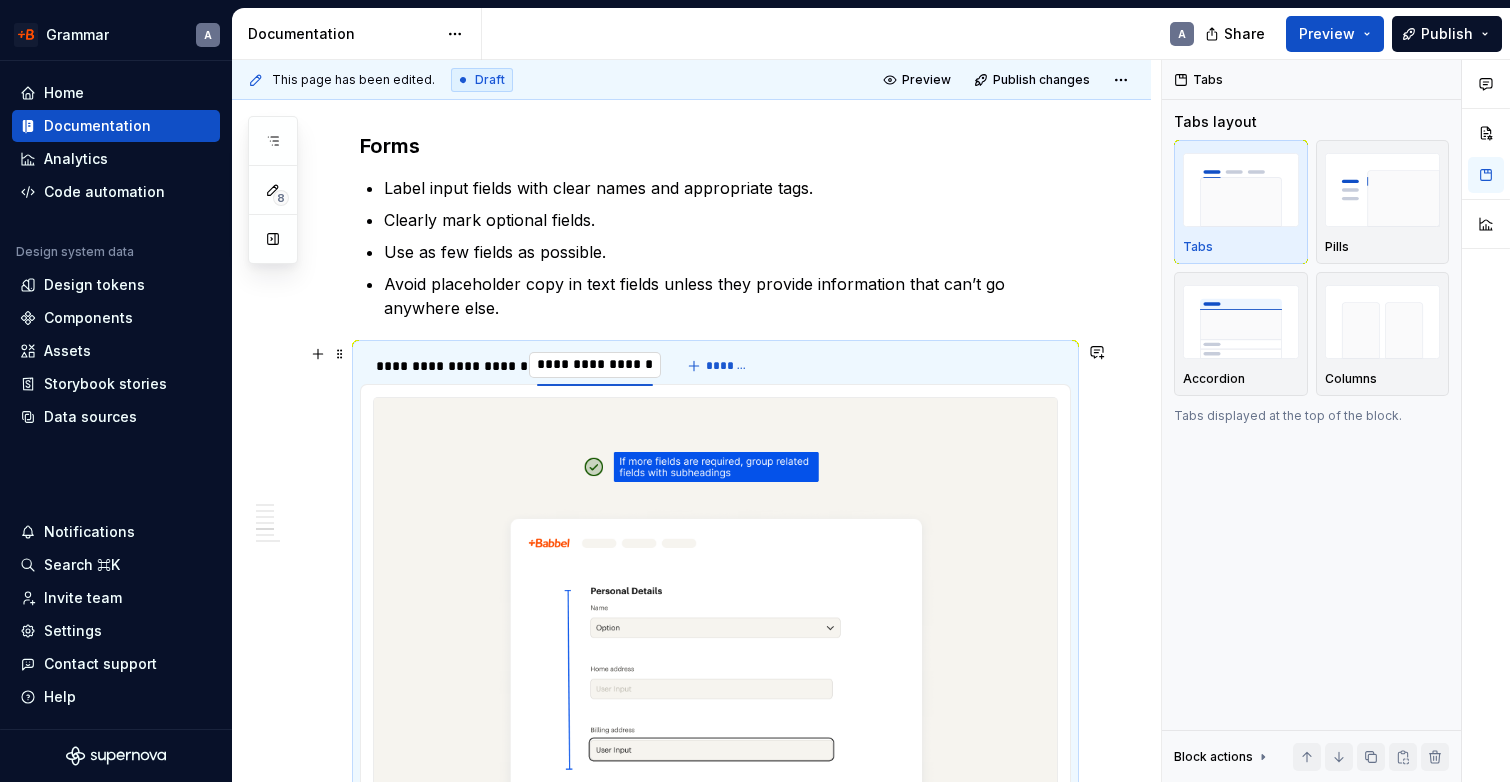 type on "**********" 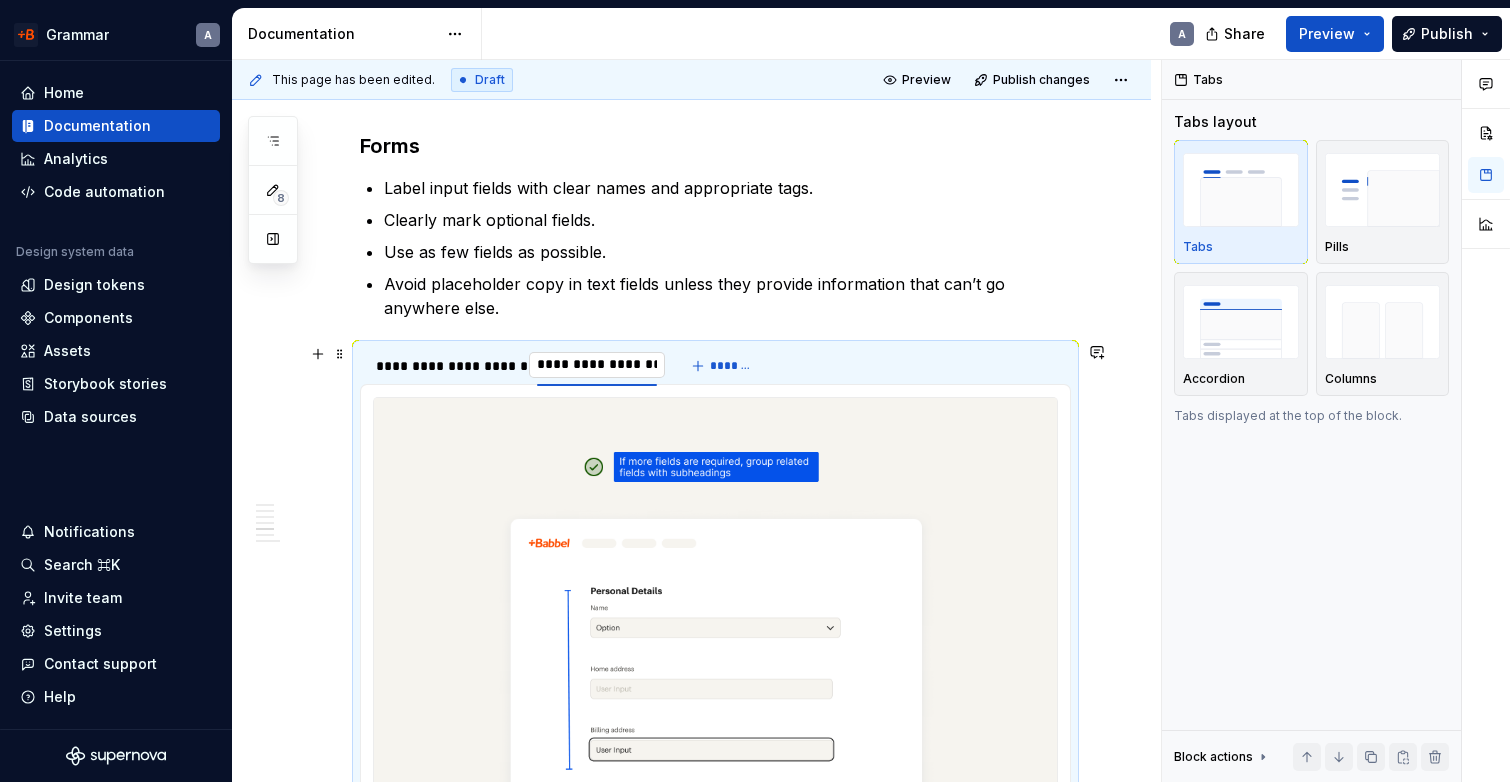 scroll, scrollTop: 0, scrollLeft: 0, axis: both 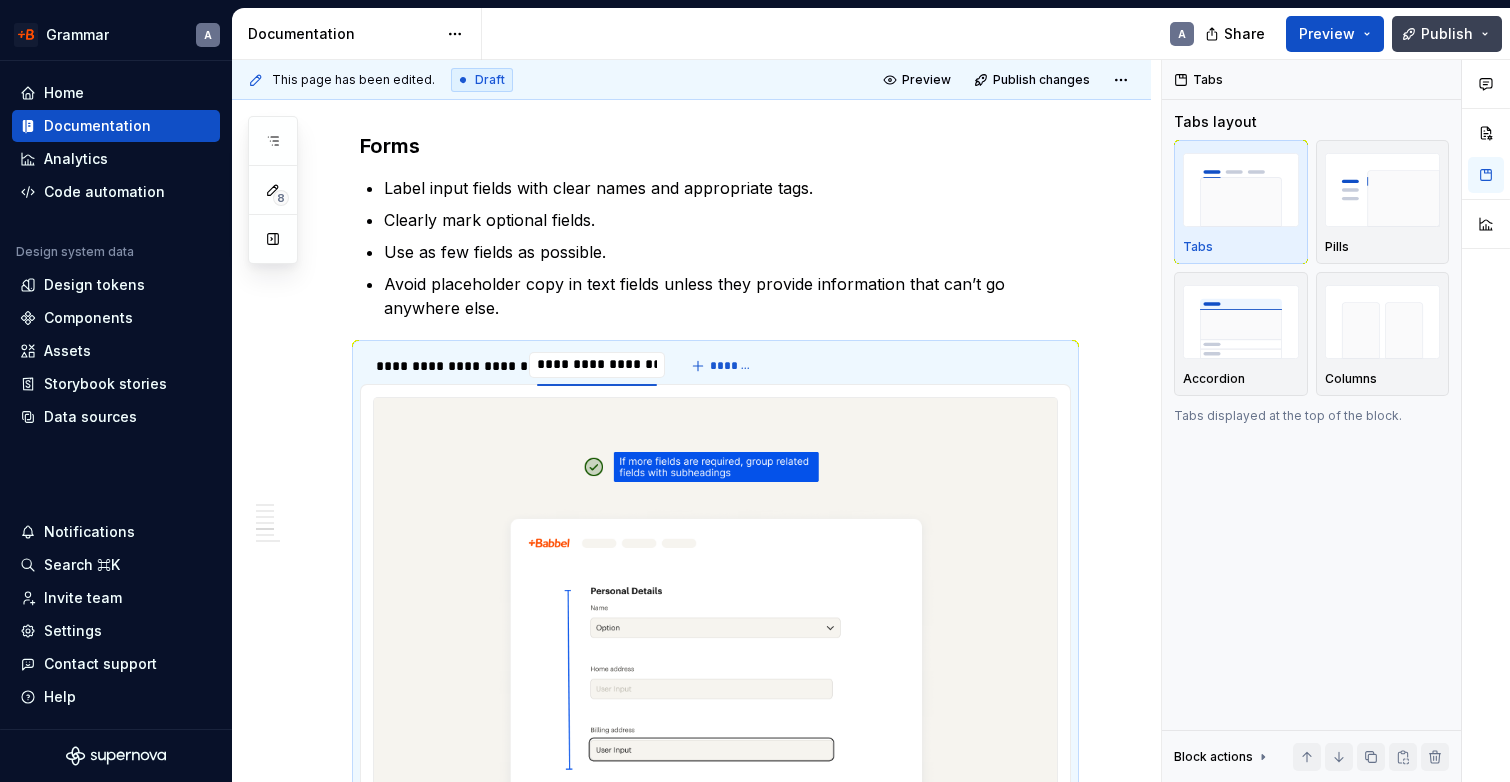 click on "Publish" at bounding box center (1447, 34) 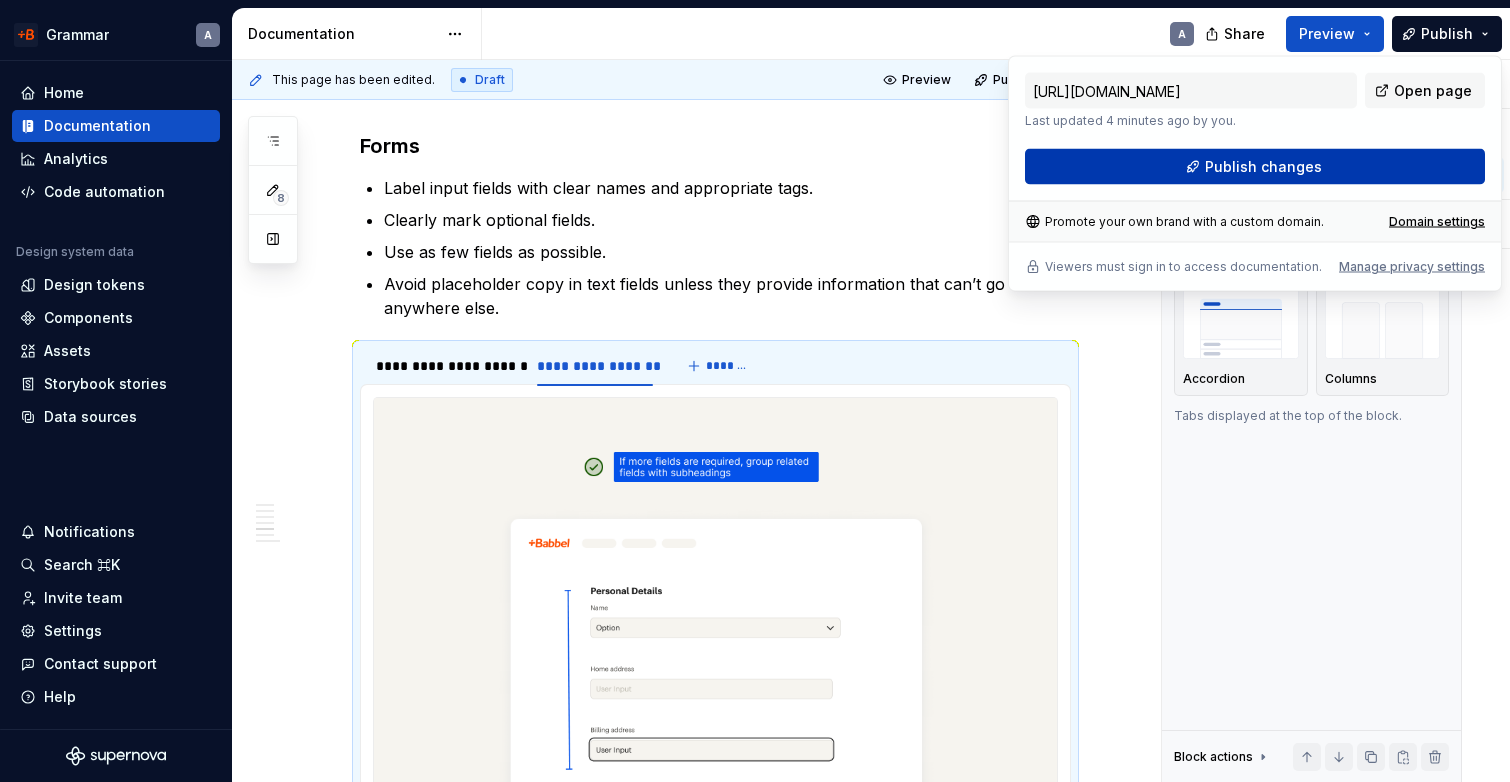 click on "Publish changes" at bounding box center (1255, 167) 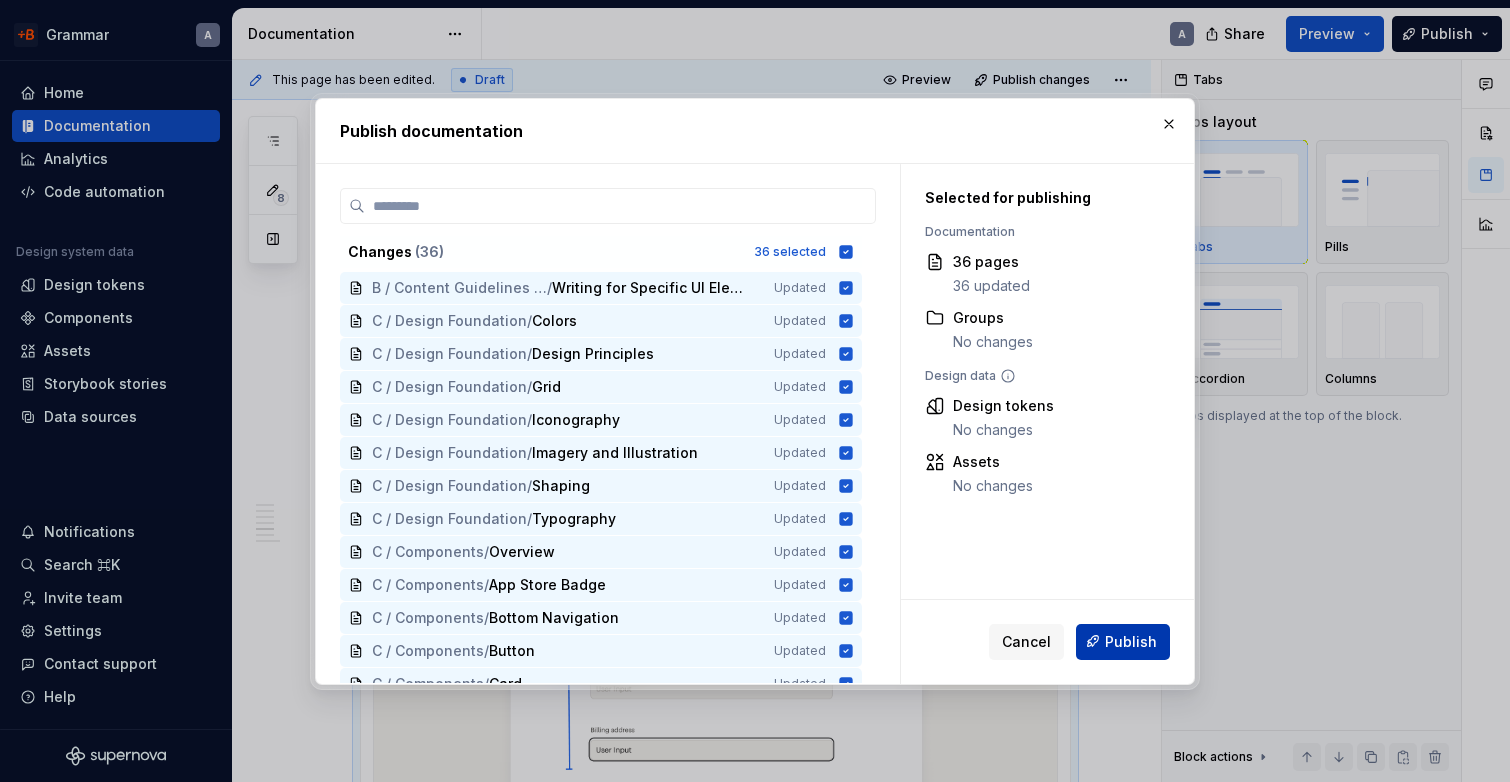 click on "Publish" at bounding box center [1131, 641] 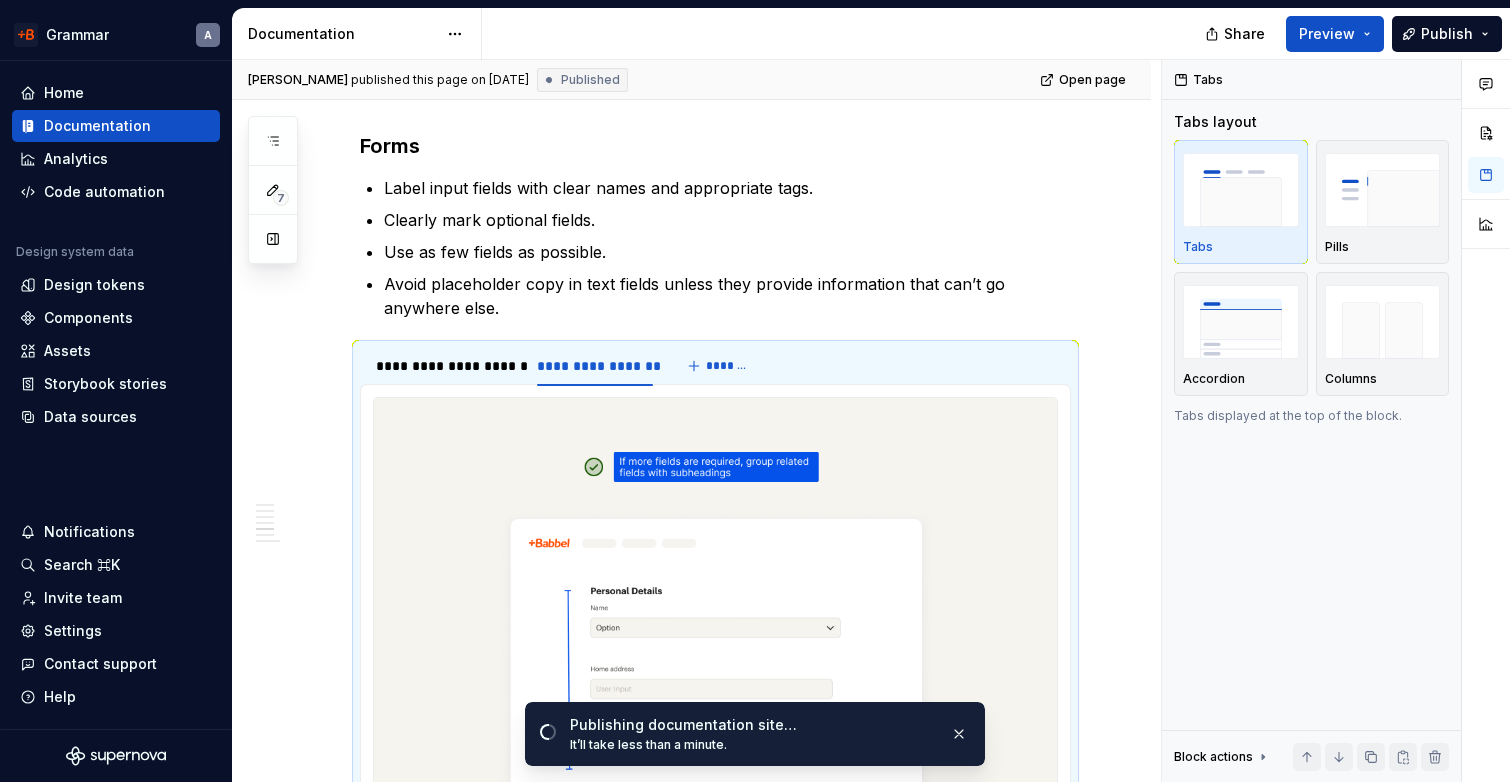 type on "*" 